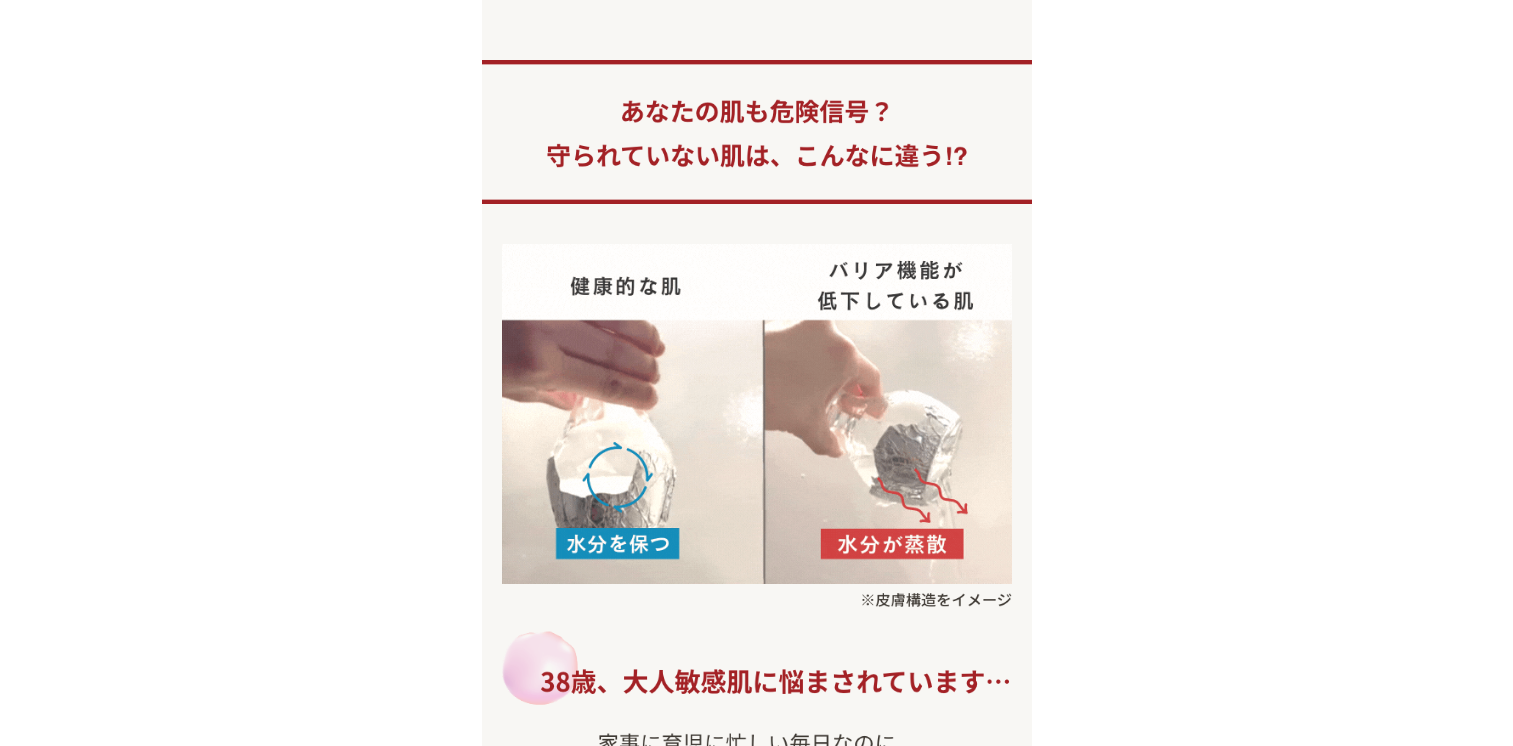 scroll, scrollTop: 266, scrollLeft: 0, axis: vertical 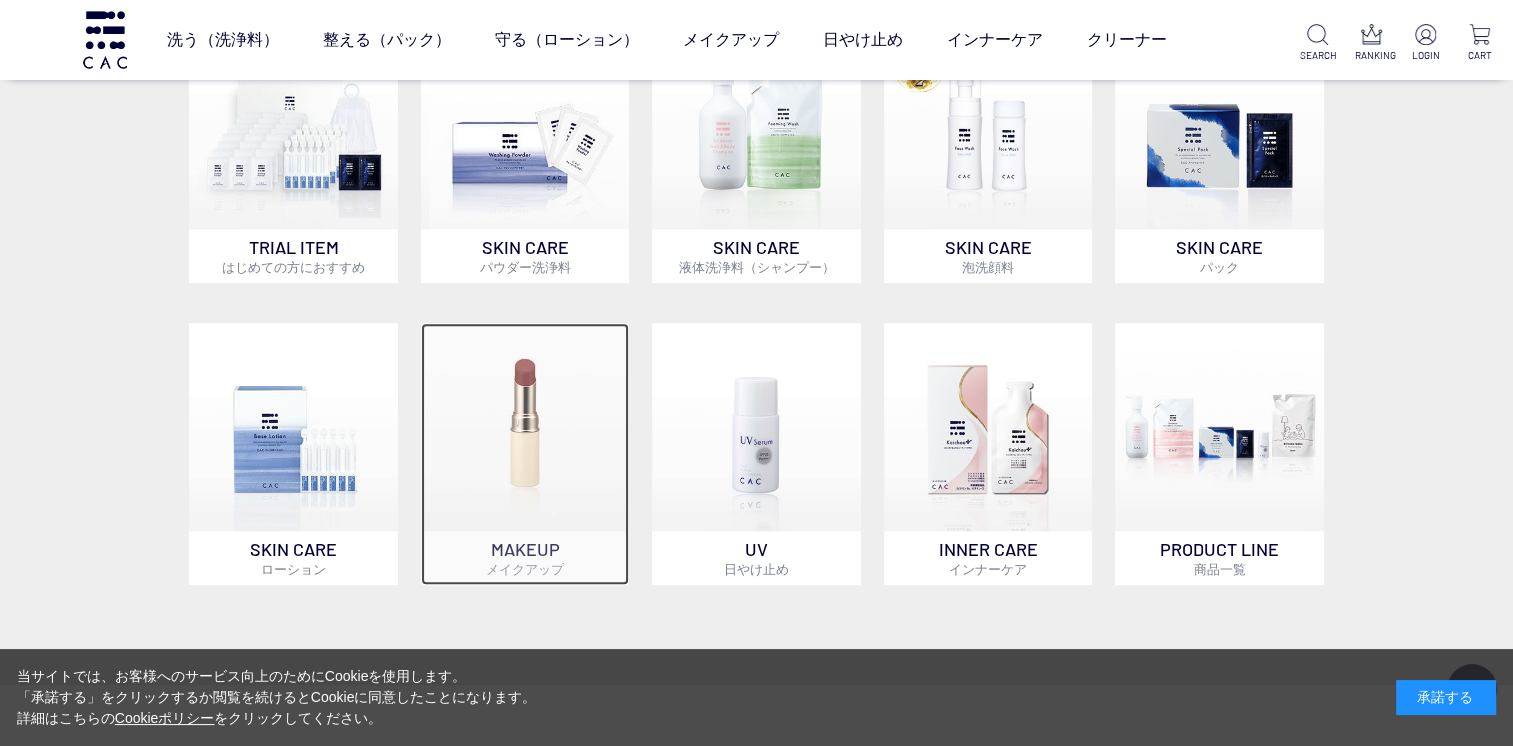 click at bounding box center (525, 427) 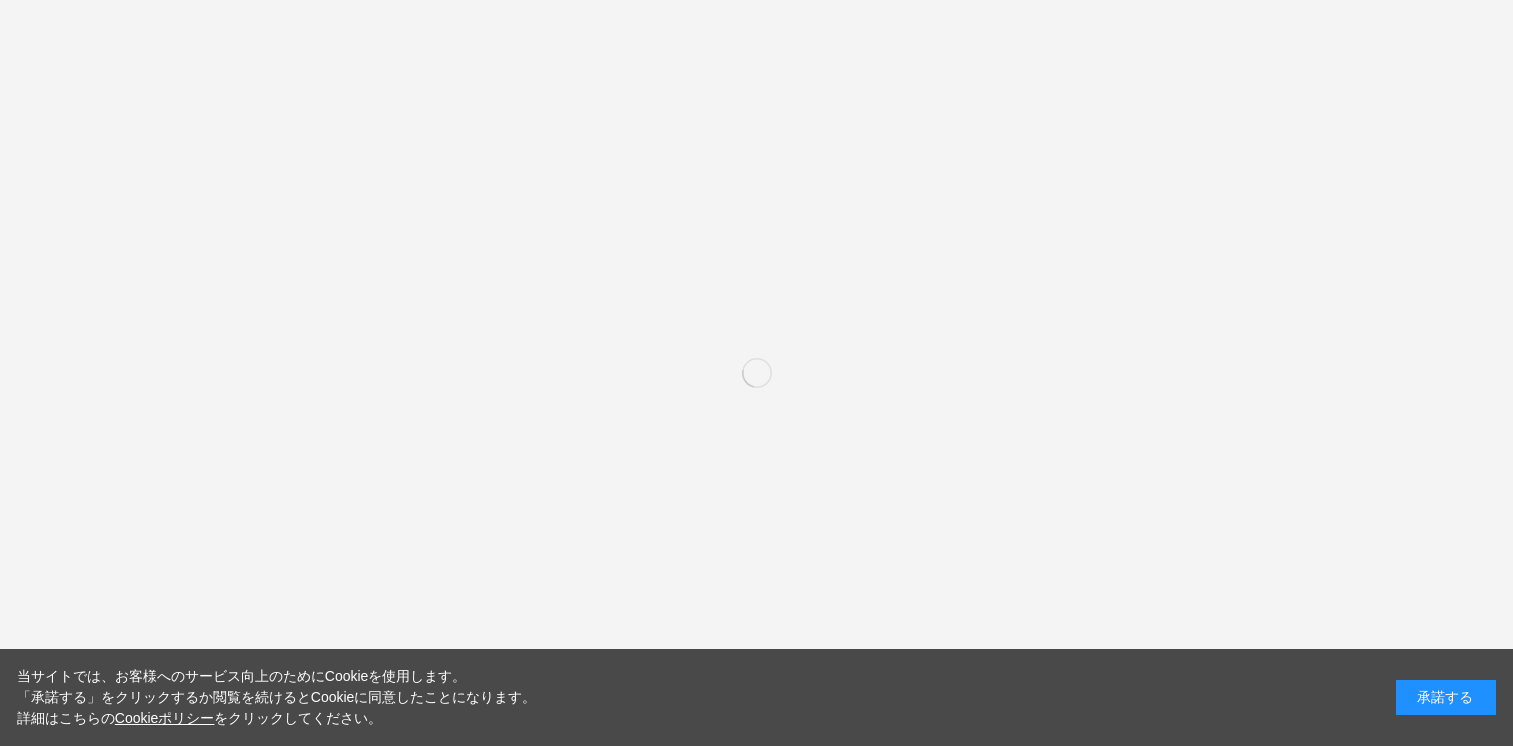 scroll, scrollTop: 0, scrollLeft: 0, axis: both 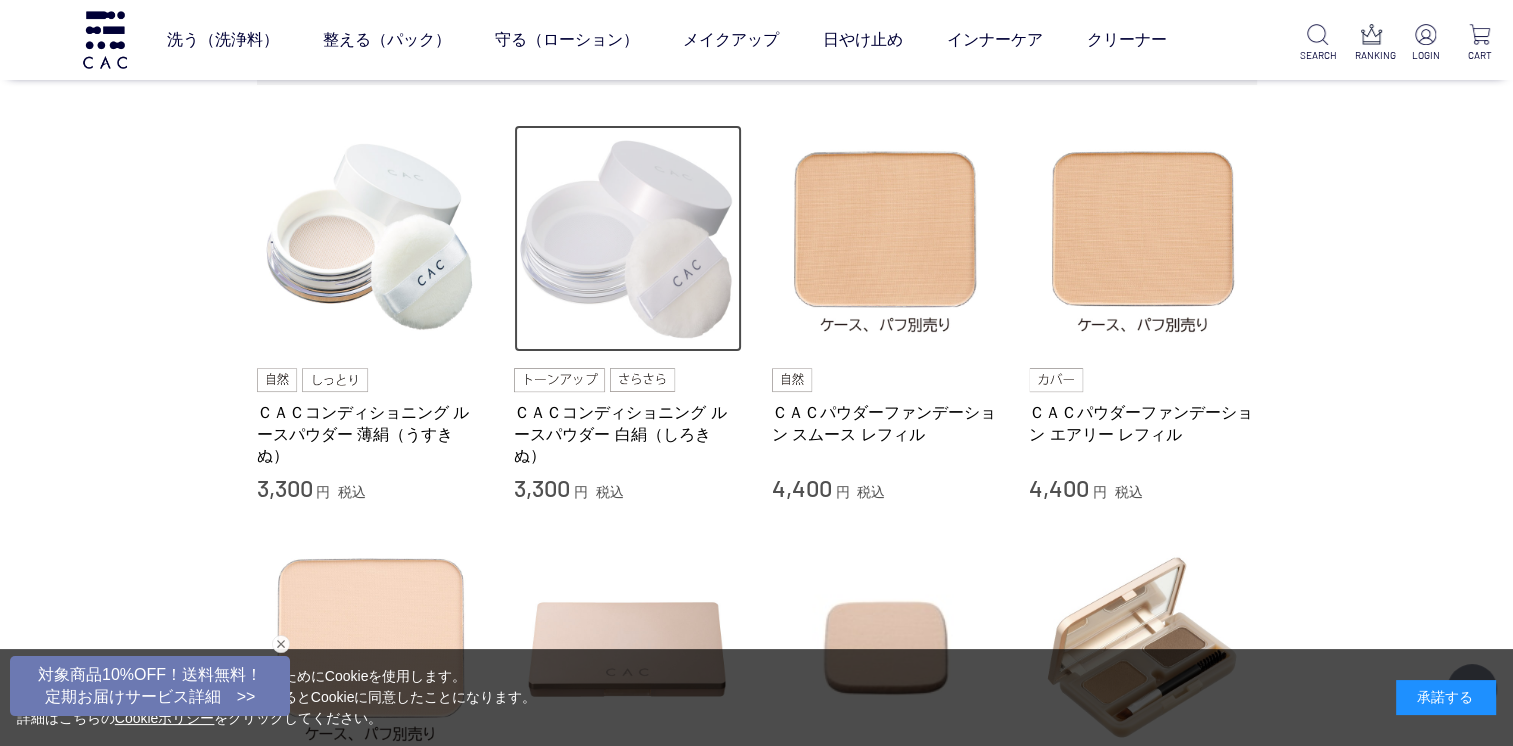 click at bounding box center (628, 239) 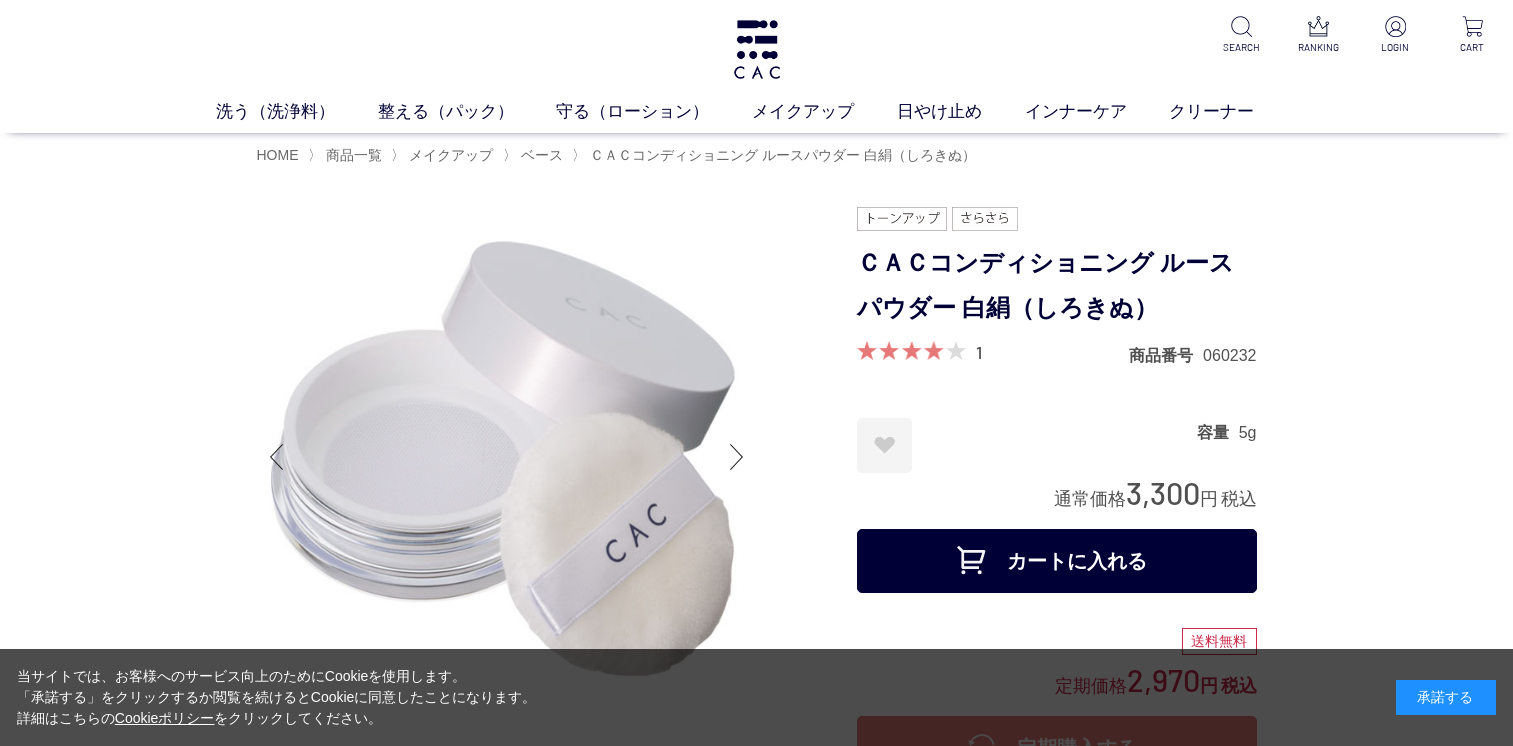 scroll, scrollTop: 0, scrollLeft: 0, axis: both 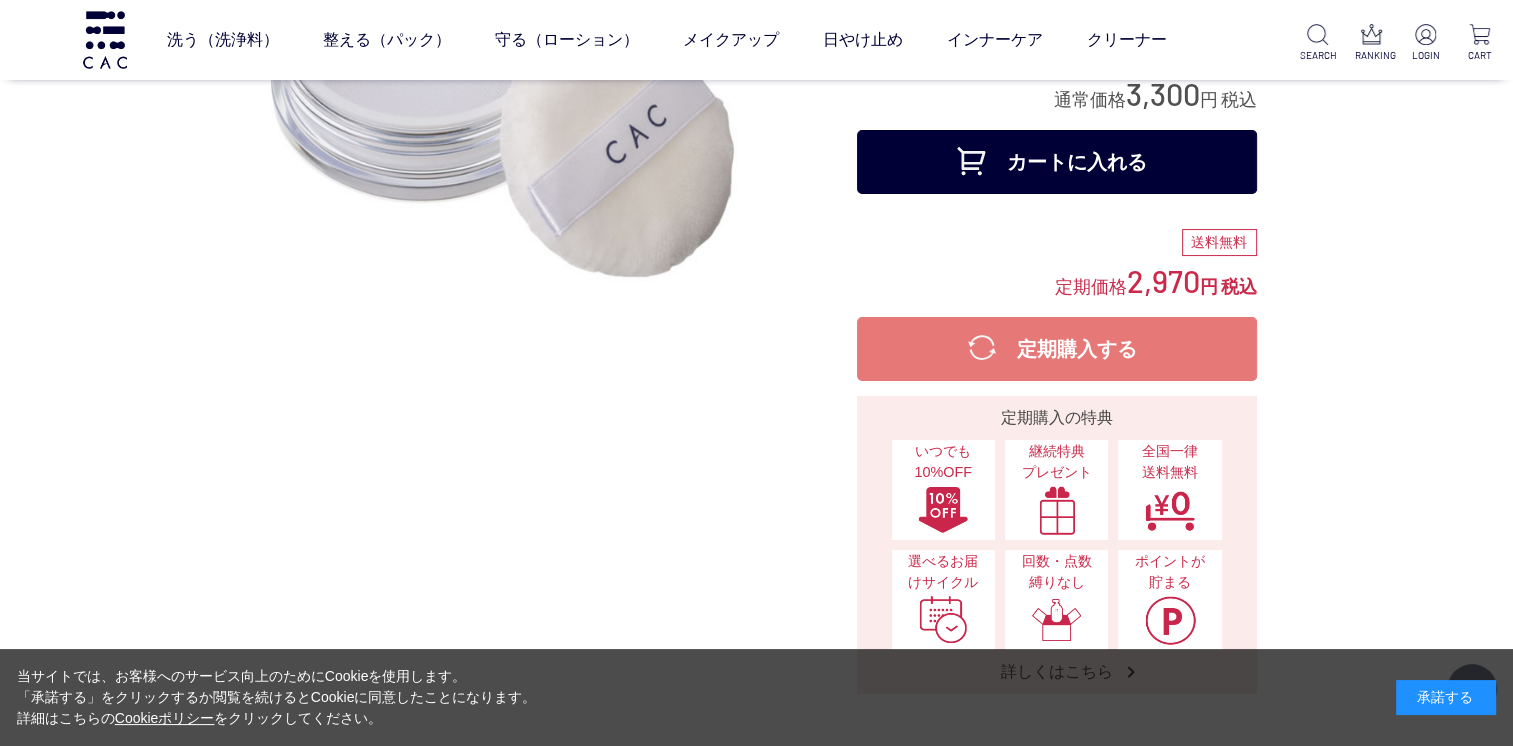 click on "カートに入れる" at bounding box center [1057, 162] 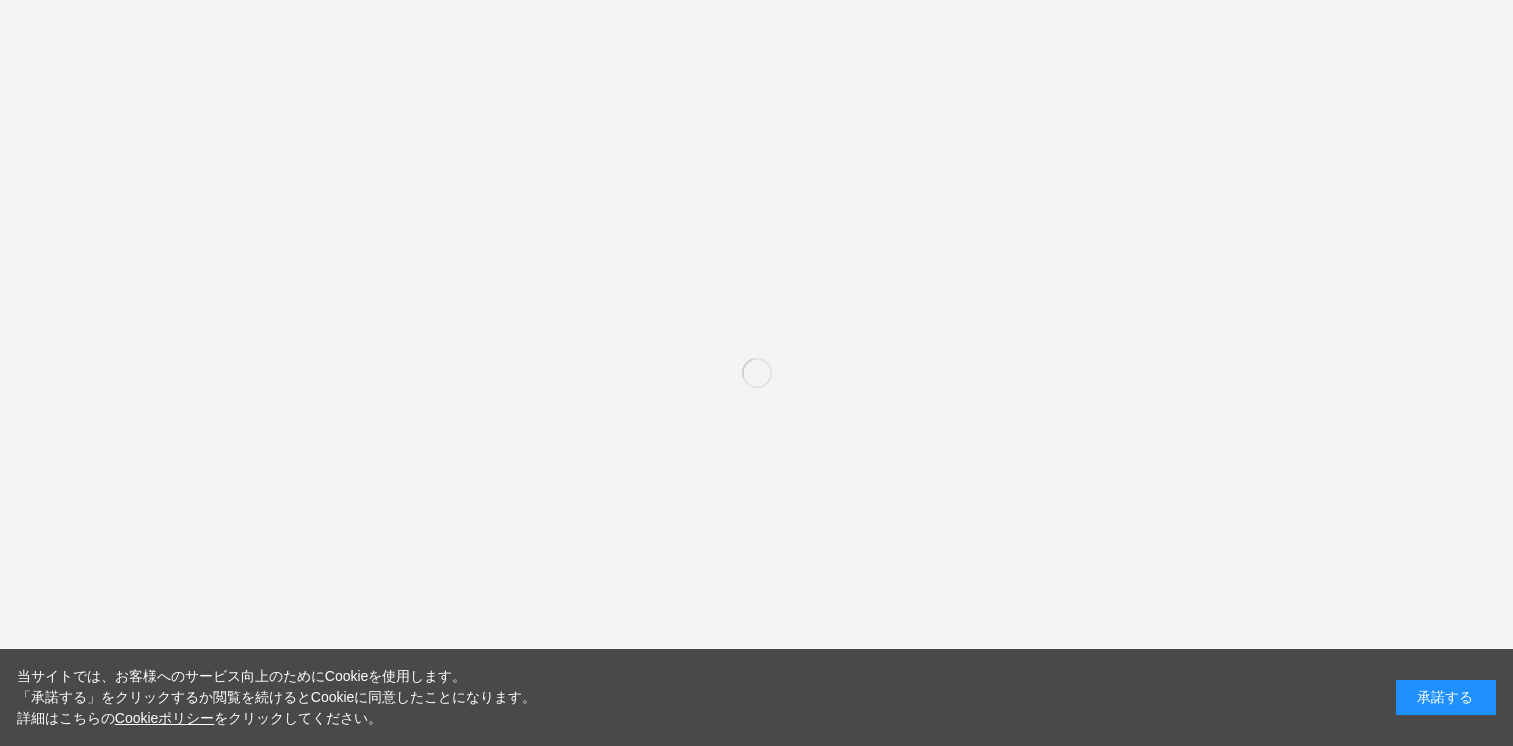 scroll, scrollTop: 0, scrollLeft: 0, axis: both 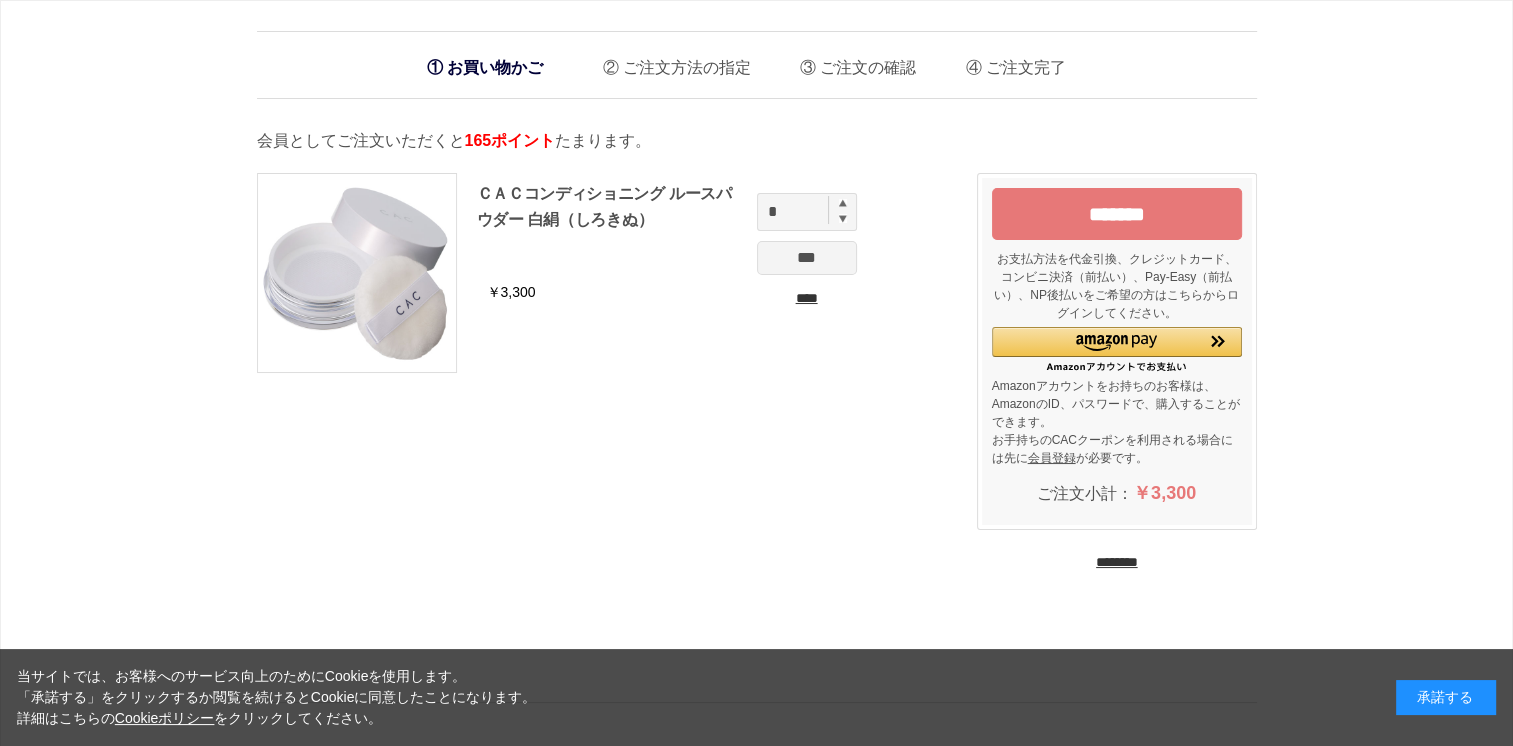 click on "********" at bounding box center [1117, 562] 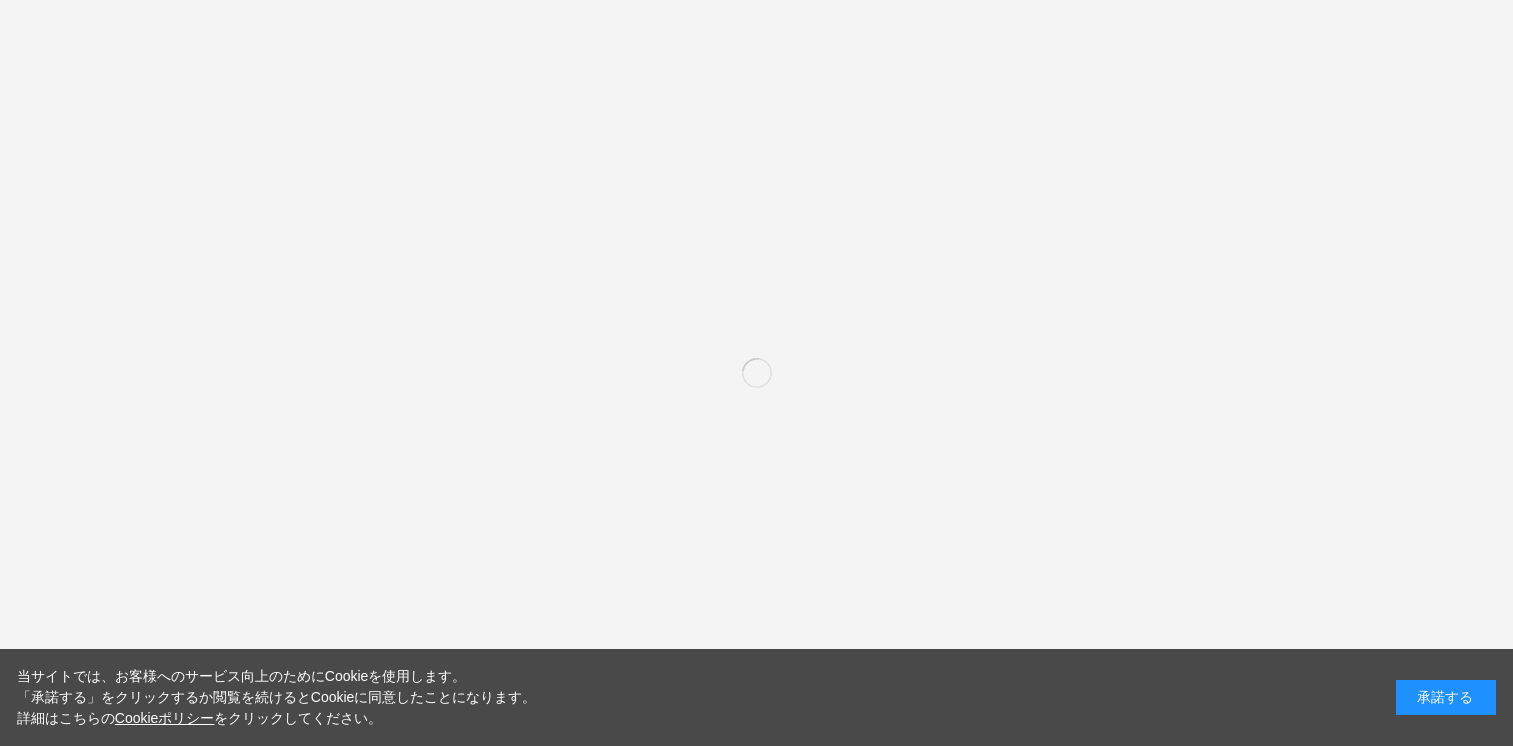 scroll, scrollTop: 0, scrollLeft: 0, axis: both 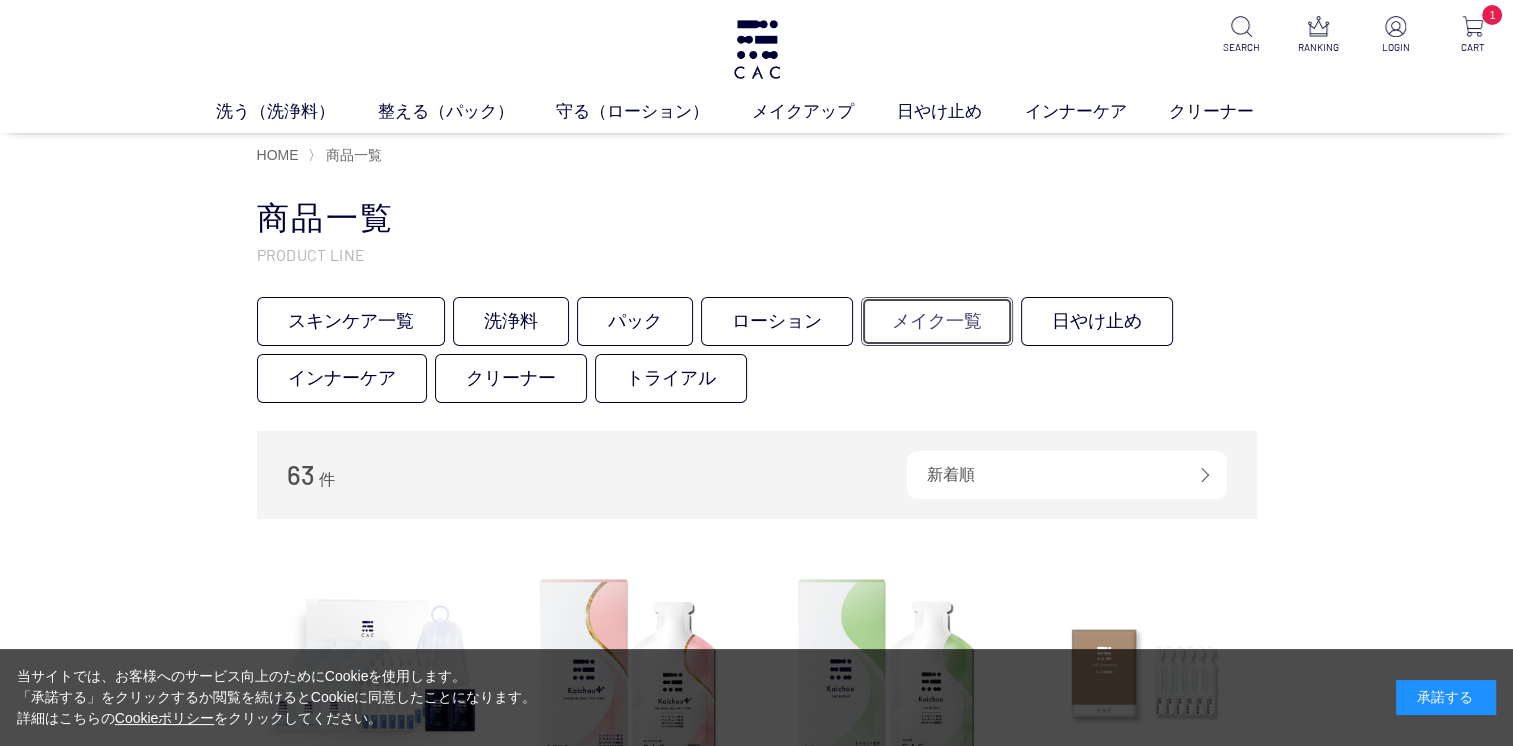 click on "メイク一覧" at bounding box center (937, 321) 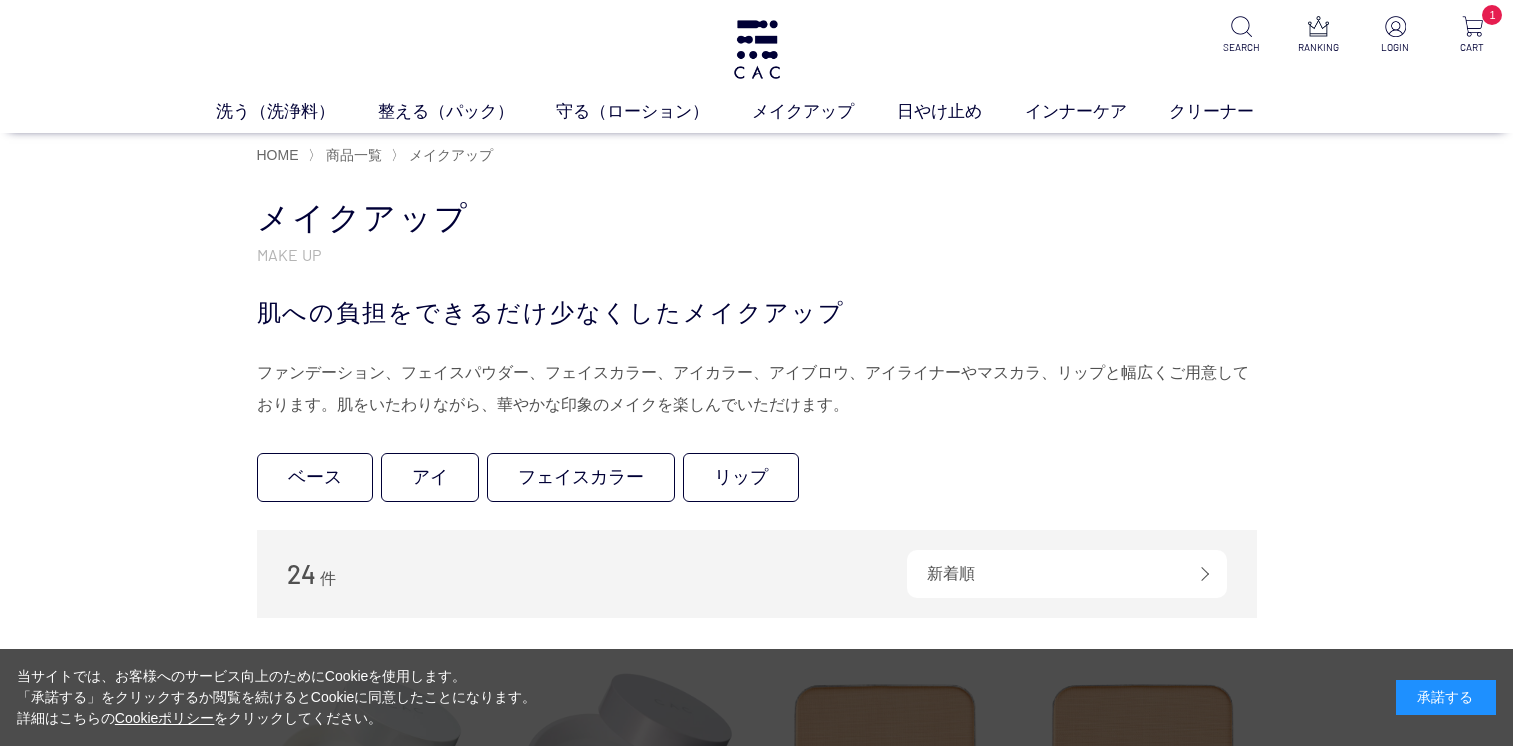 scroll, scrollTop: 0, scrollLeft: 0, axis: both 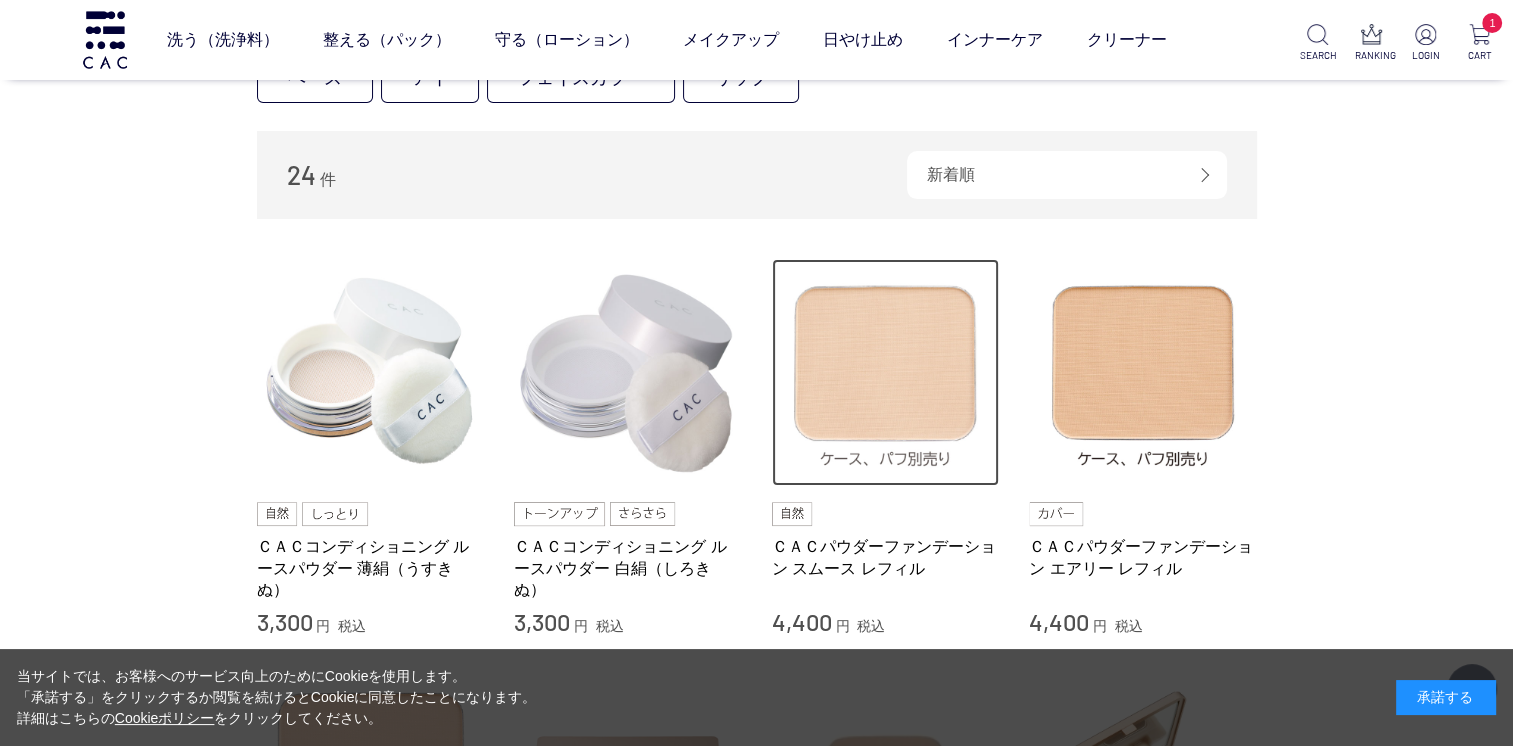 click at bounding box center [886, 373] 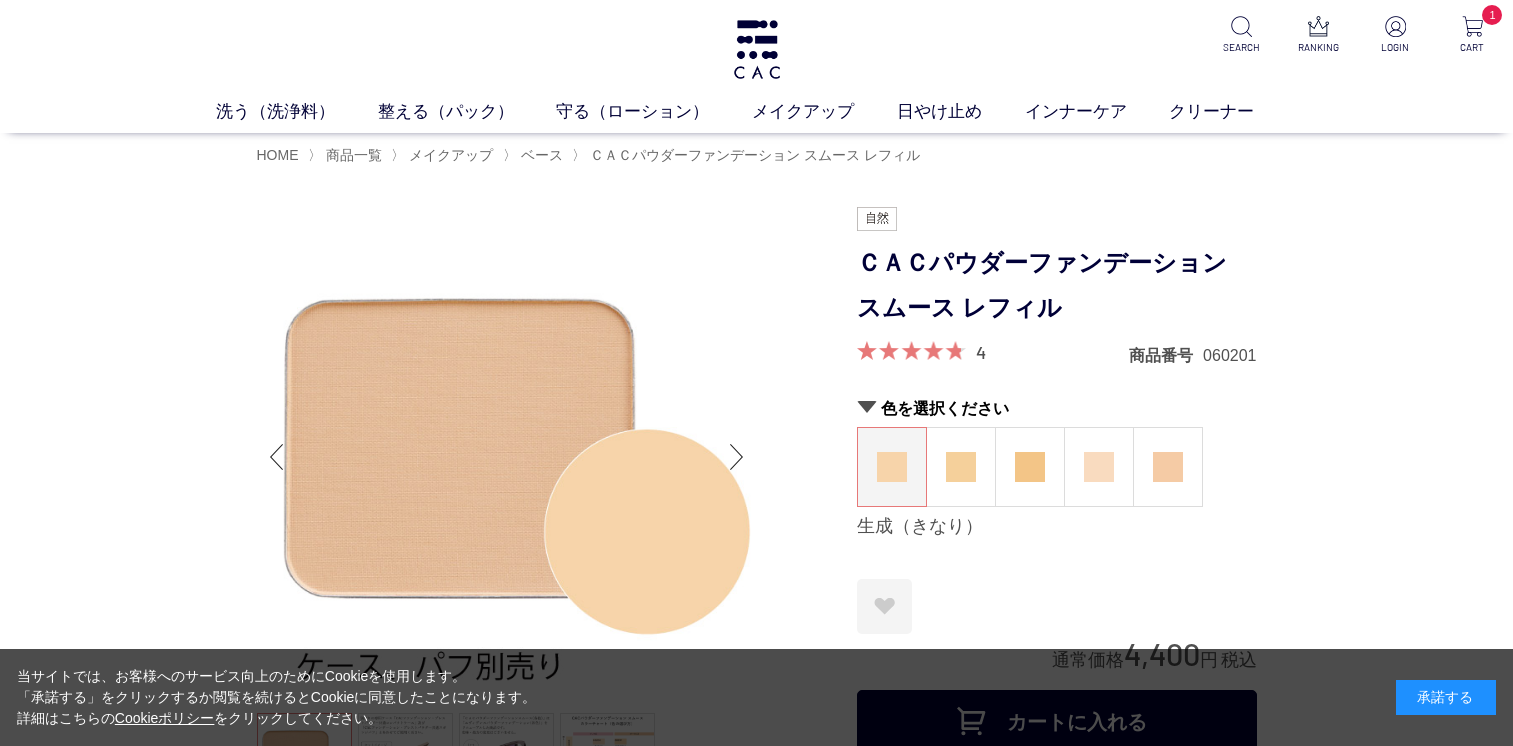 scroll, scrollTop: 0, scrollLeft: 0, axis: both 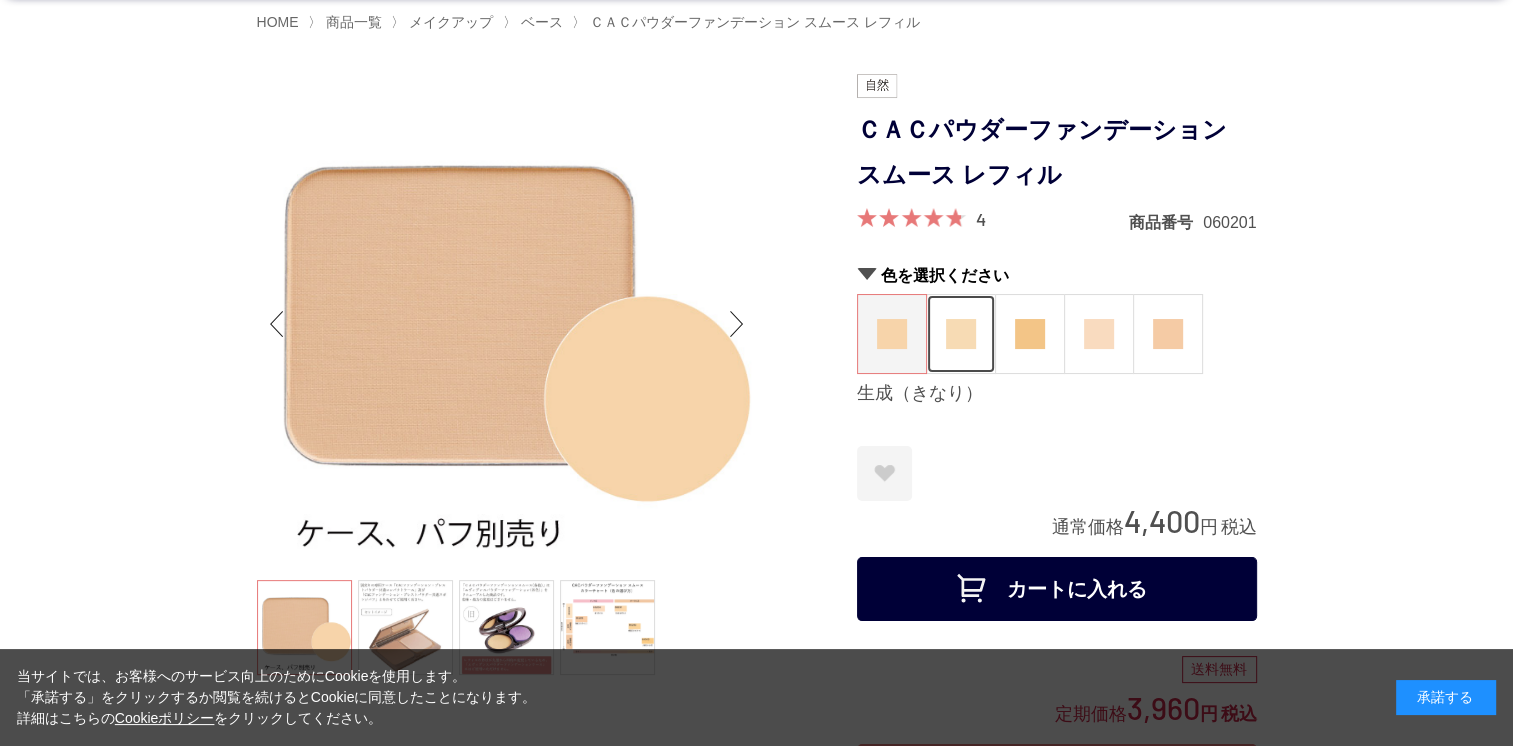 click at bounding box center [961, 334] 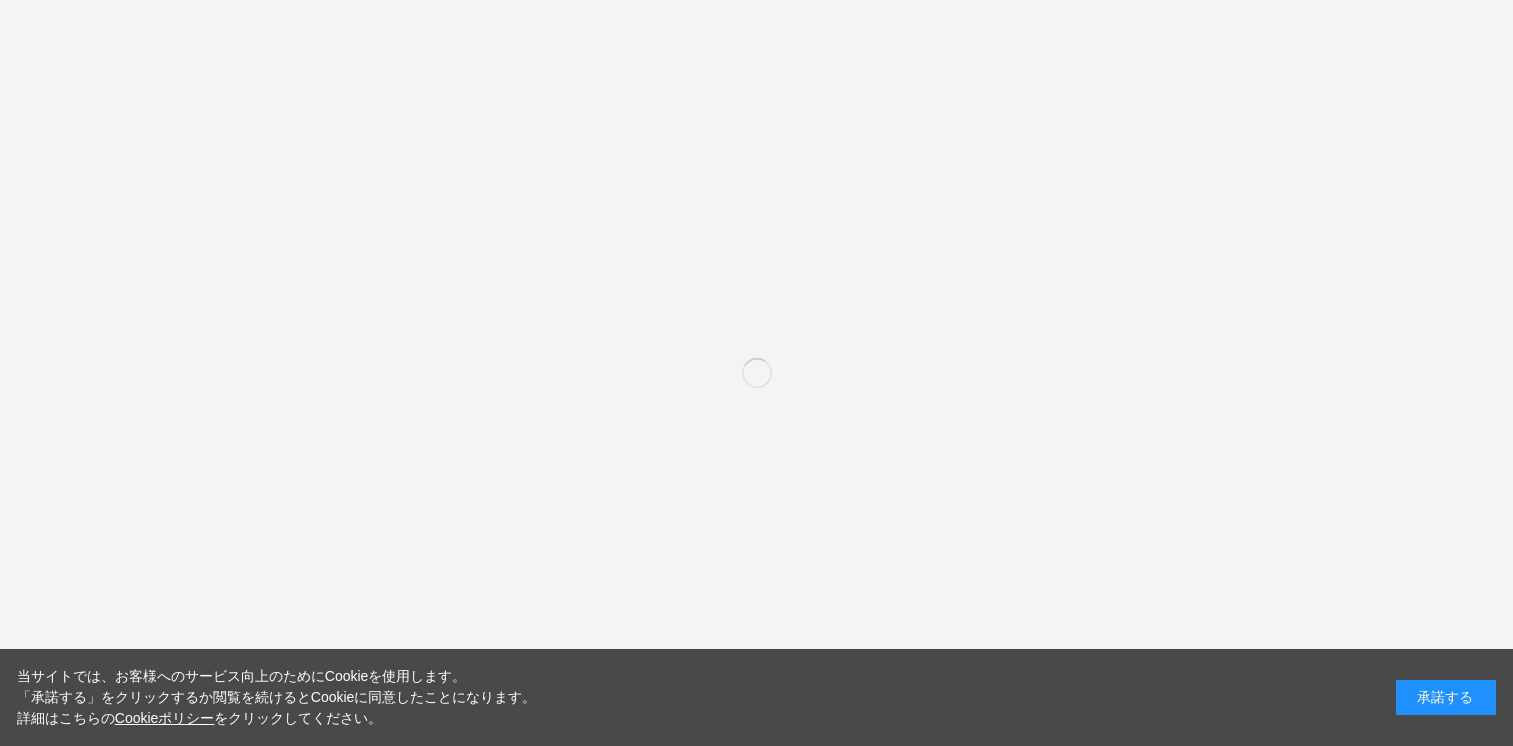 scroll, scrollTop: 0, scrollLeft: 0, axis: both 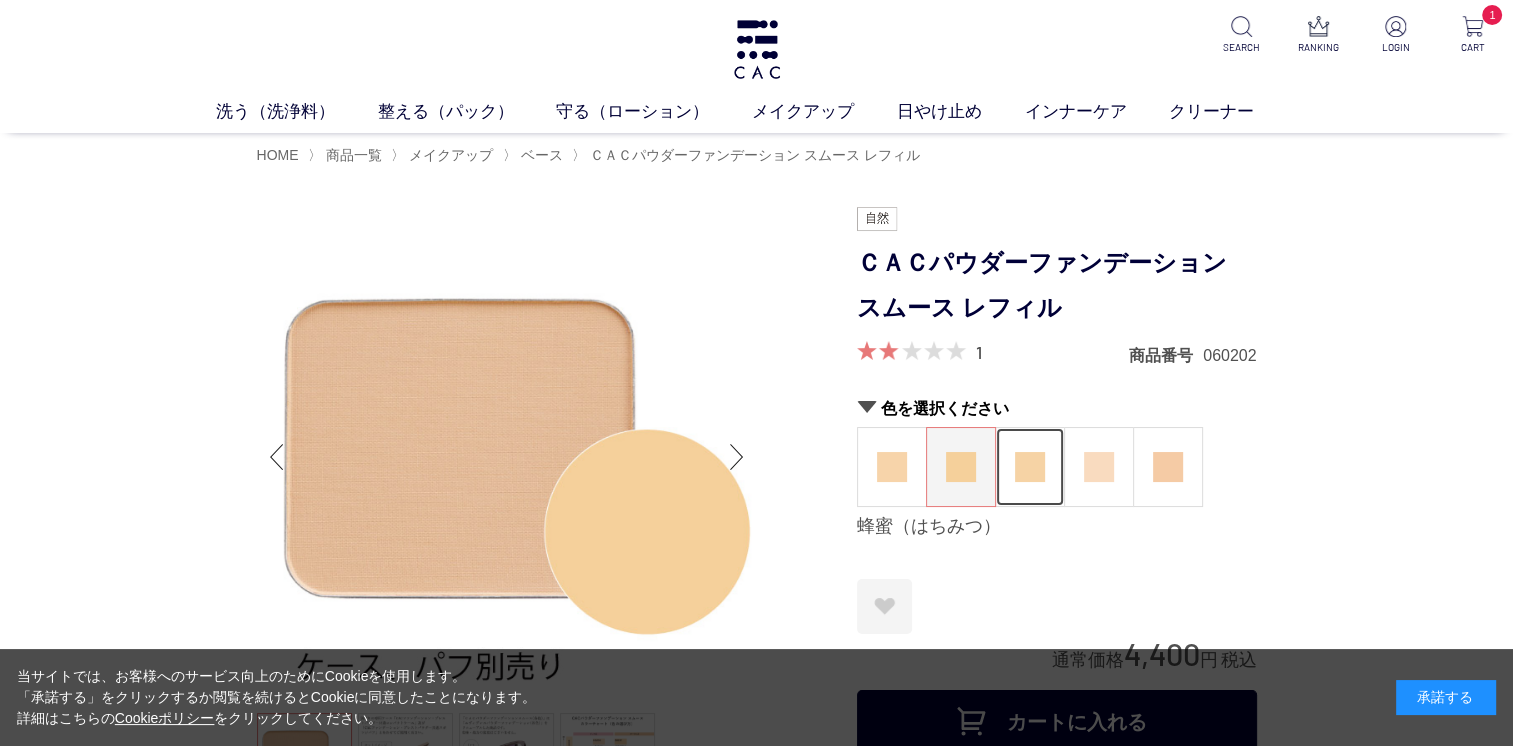 click at bounding box center [1030, 467] 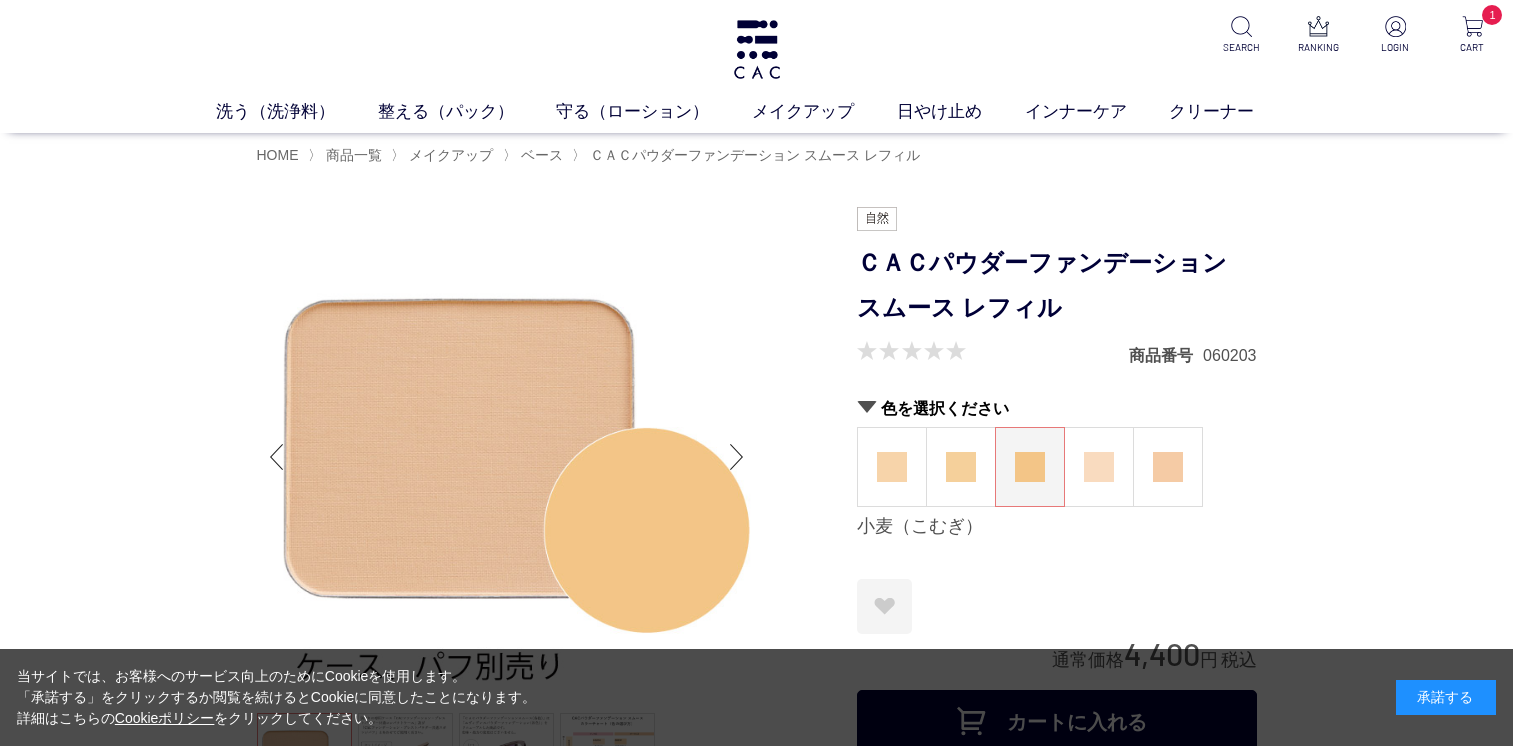 scroll, scrollTop: 0, scrollLeft: 0, axis: both 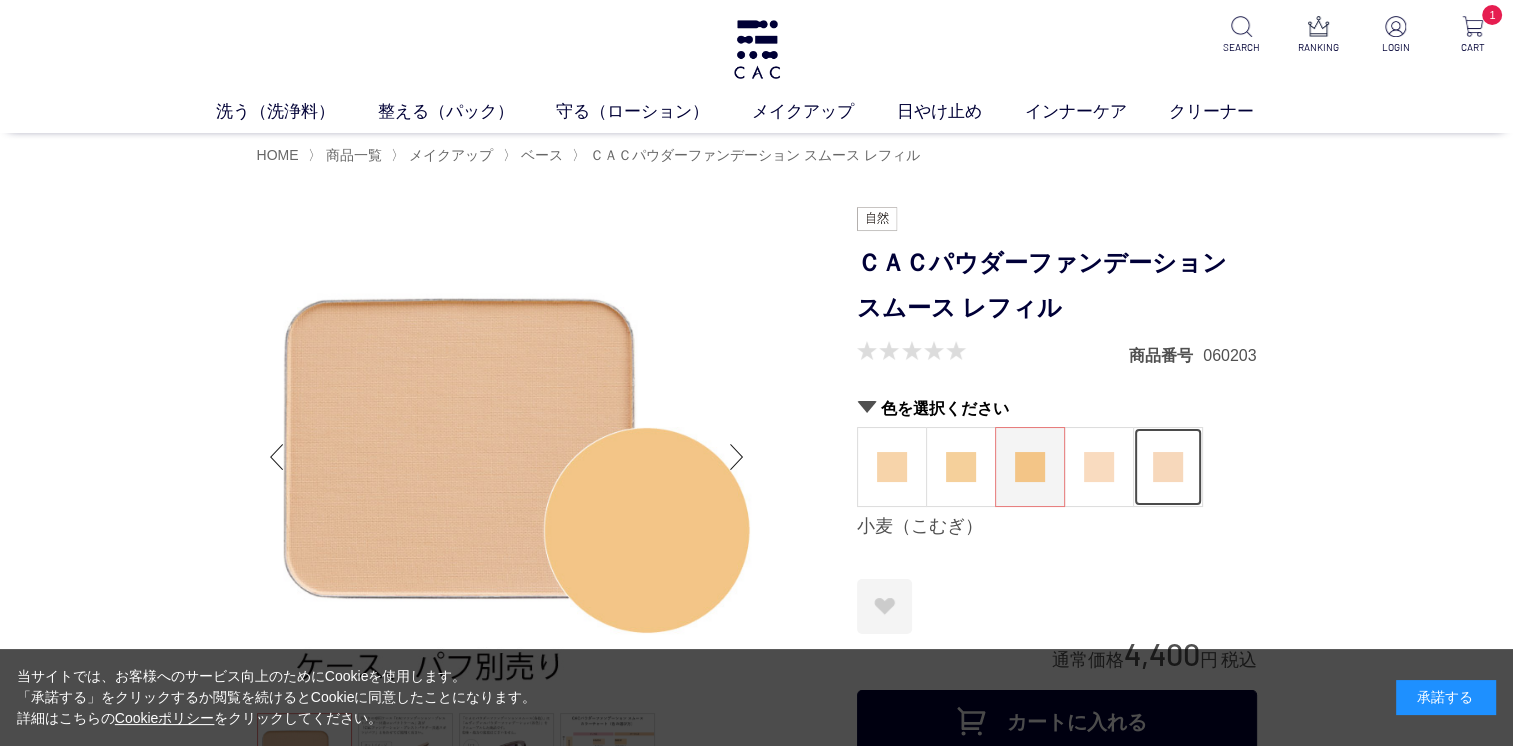 click at bounding box center (1168, 467) 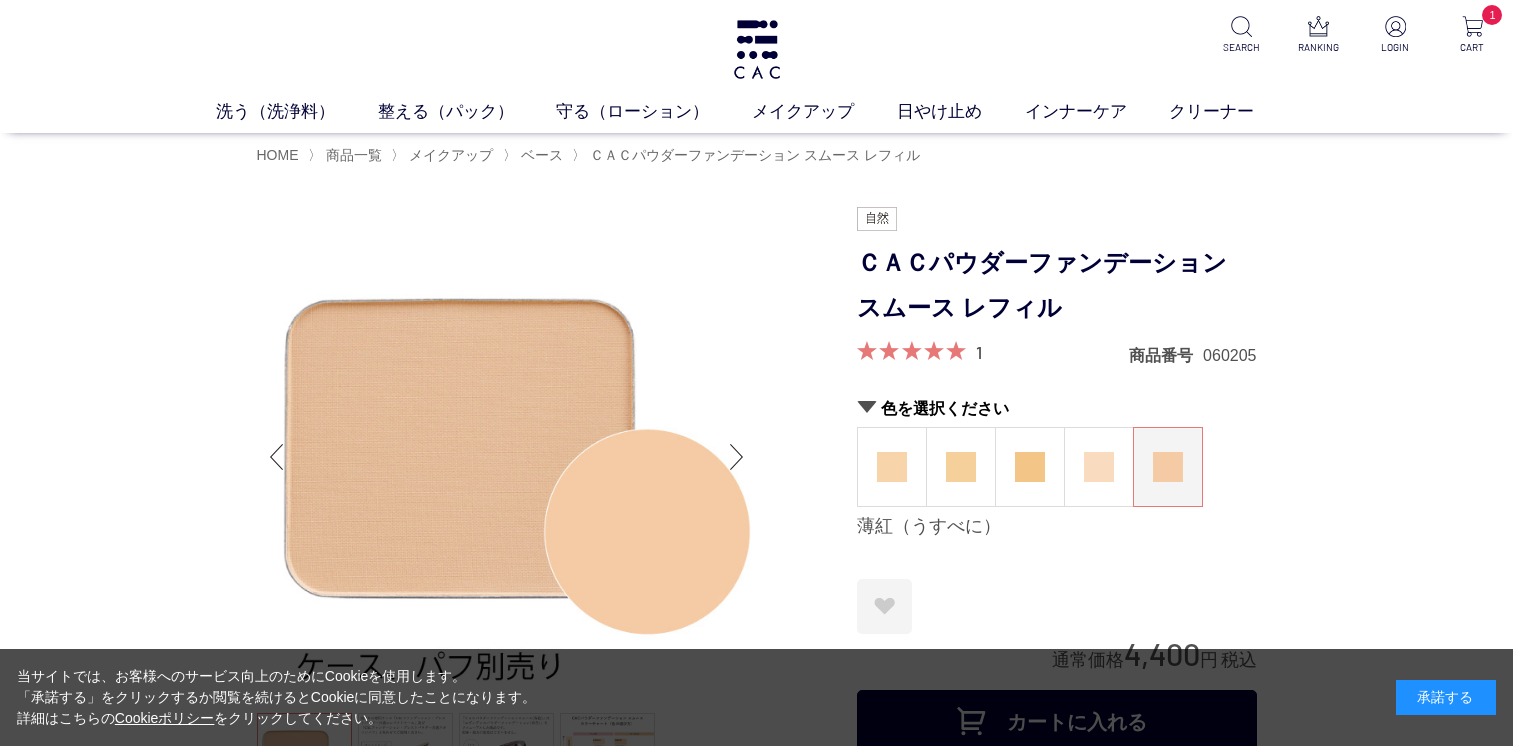 scroll, scrollTop: 0, scrollLeft: 0, axis: both 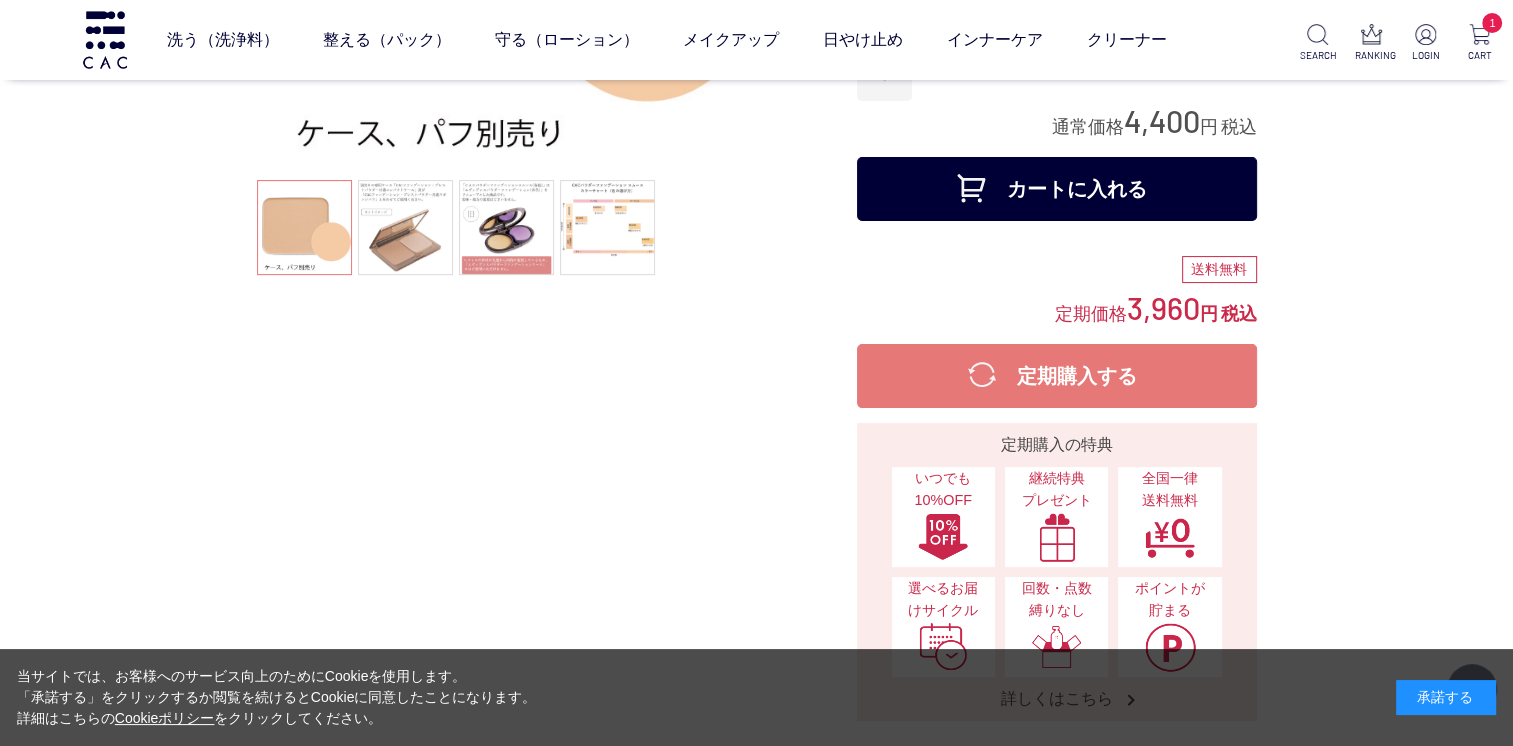 click on "カートに入れる" at bounding box center [1057, 189] 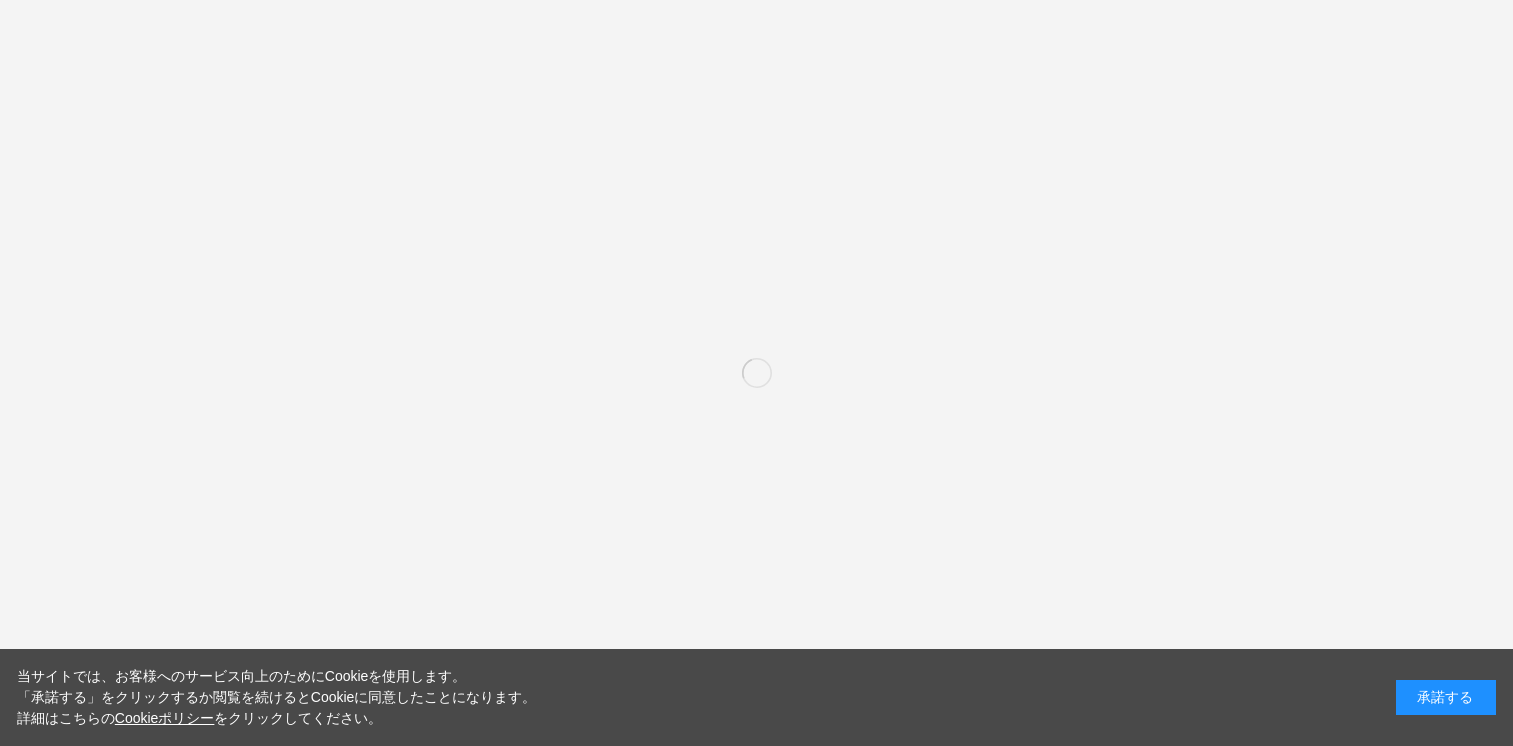 scroll, scrollTop: 0, scrollLeft: 0, axis: both 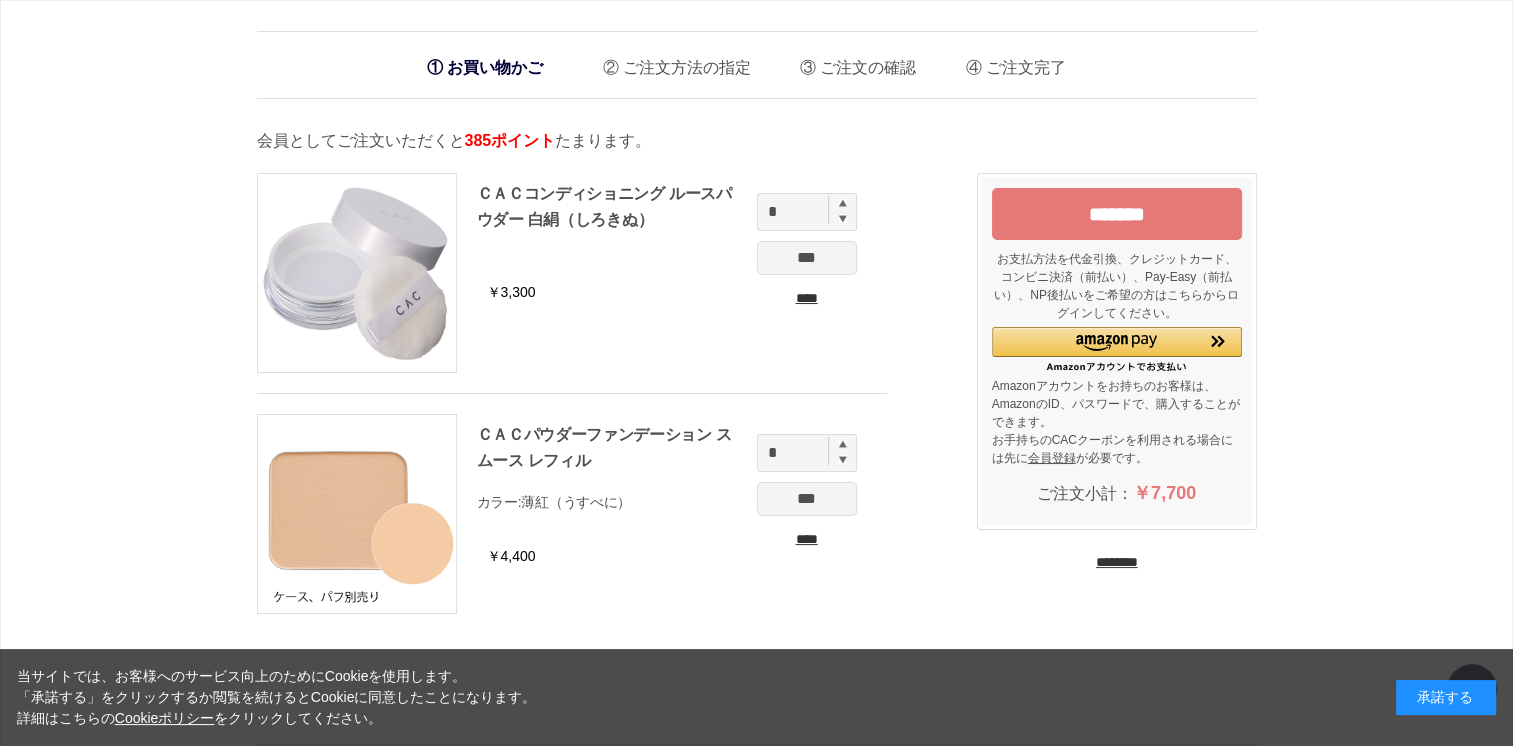 click on "********" at bounding box center [1117, 562] 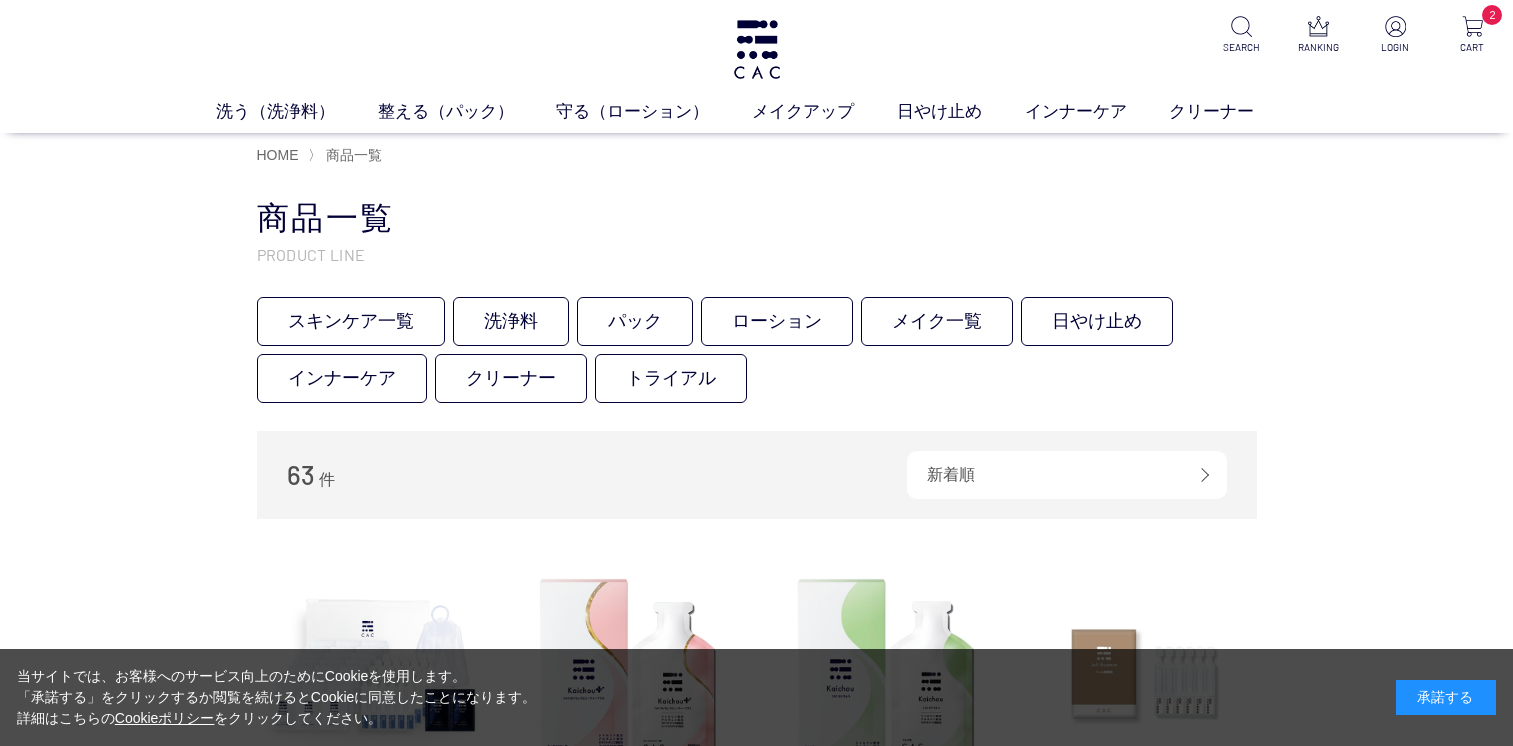 scroll, scrollTop: 0, scrollLeft: 0, axis: both 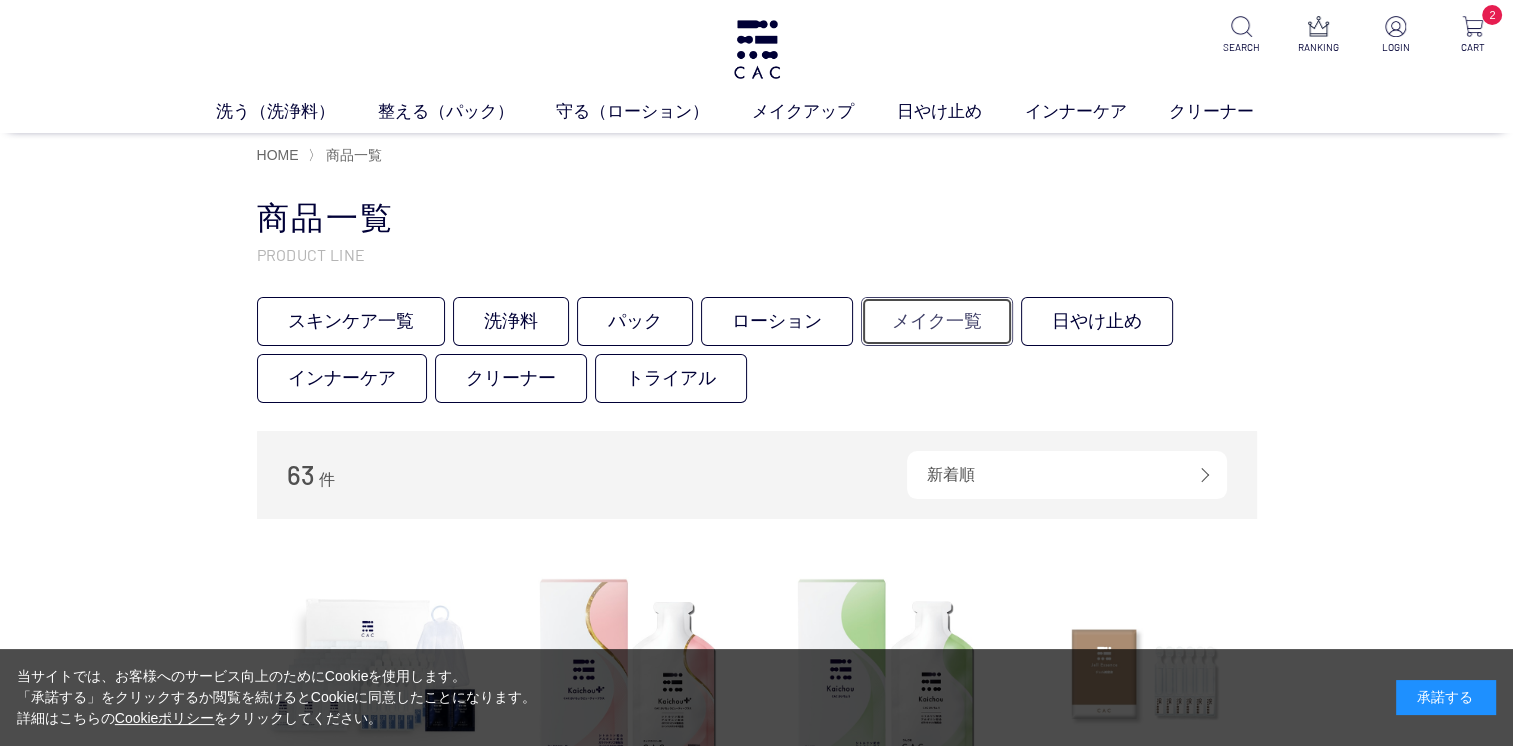 click on "メイク一覧" at bounding box center (937, 321) 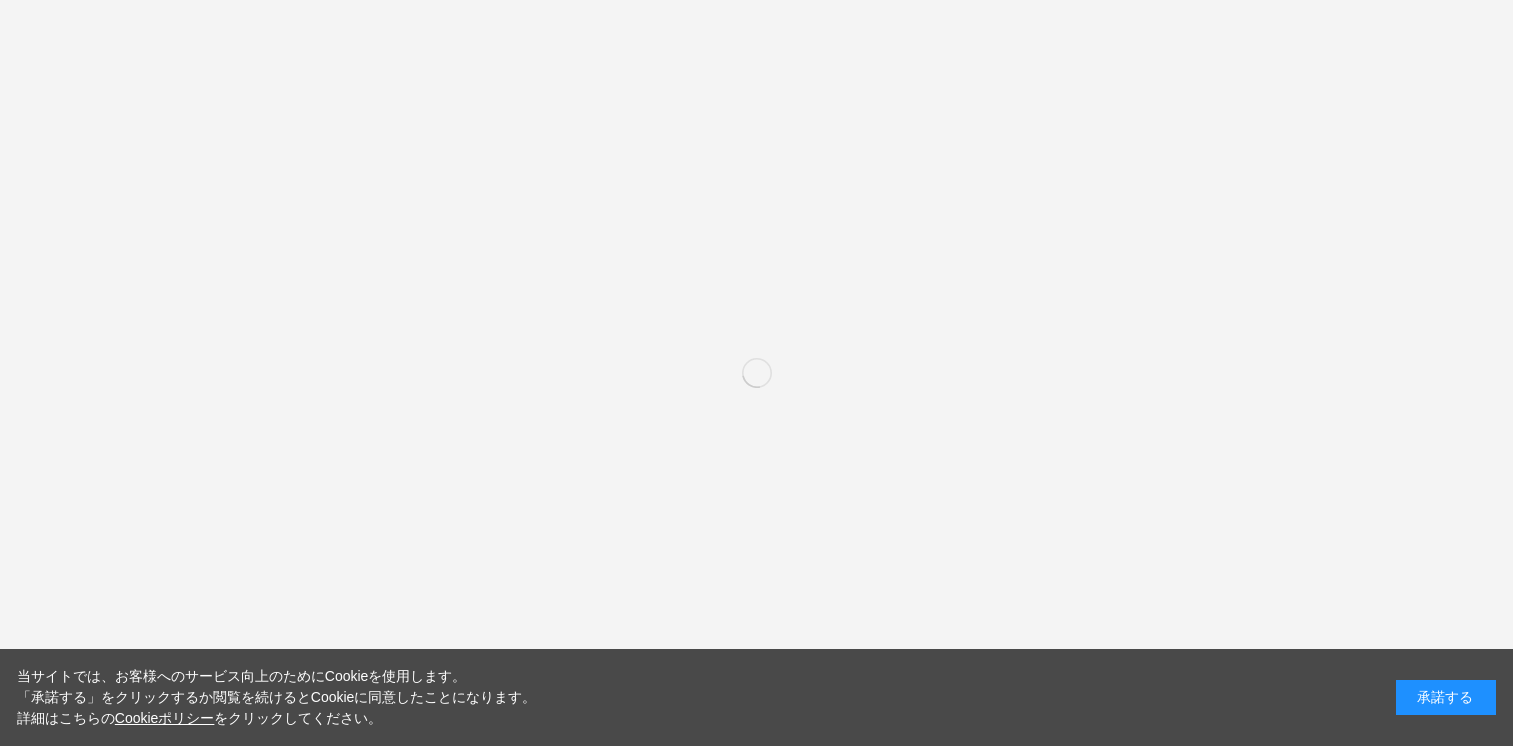 scroll, scrollTop: 0, scrollLeft: 0, axis: both 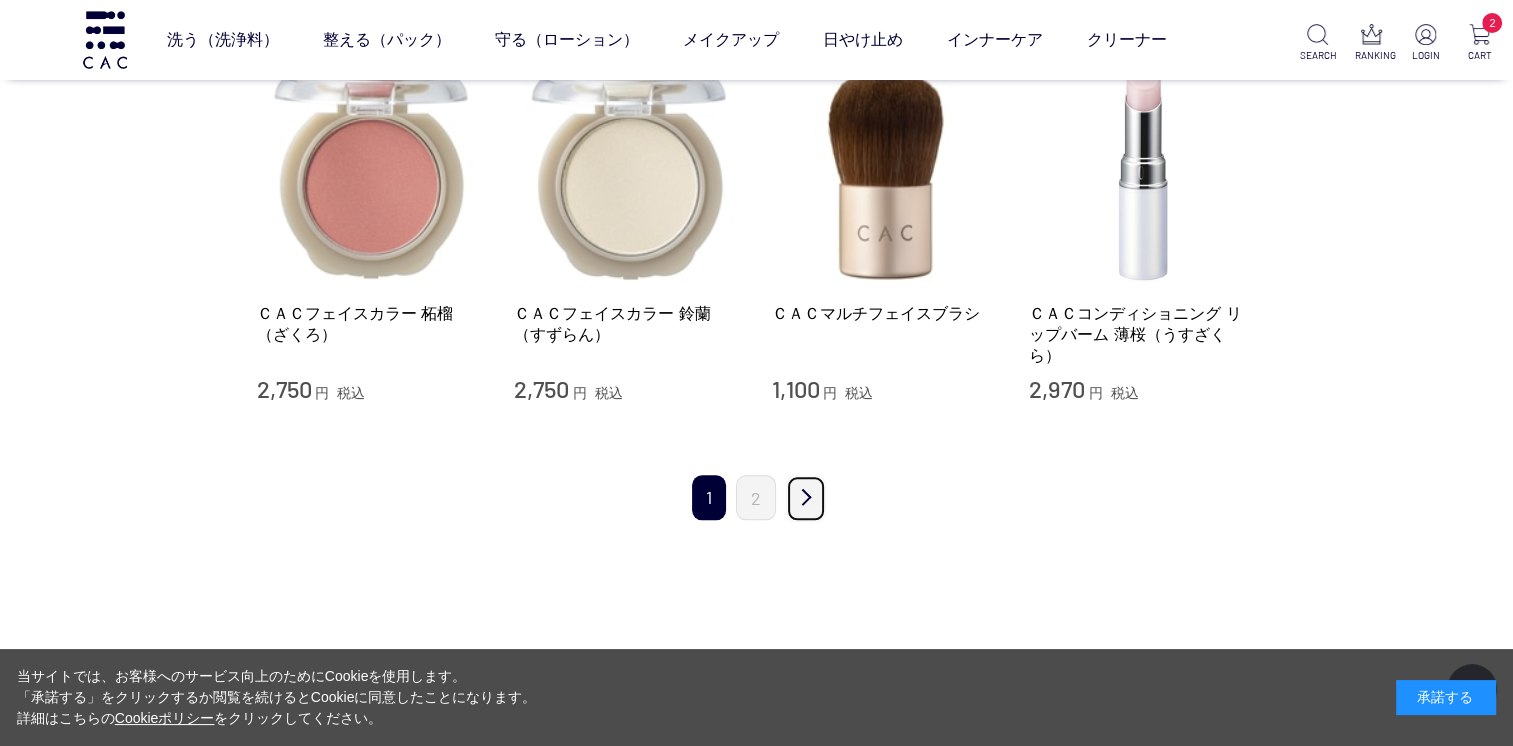 click on "次" at bounding box center [806, 498] 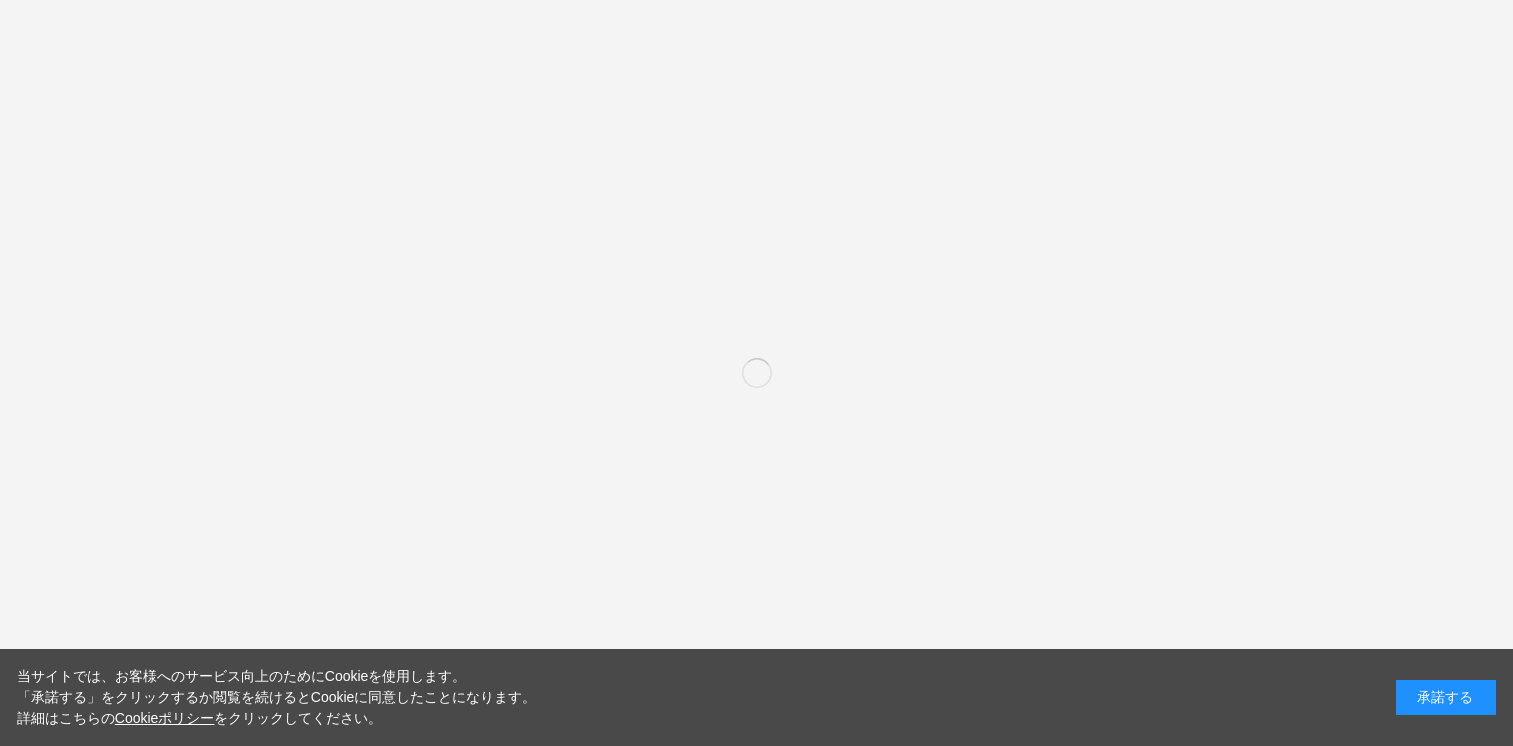 scroll, scrollTop: 0, scrollLeft: 0, axis: both 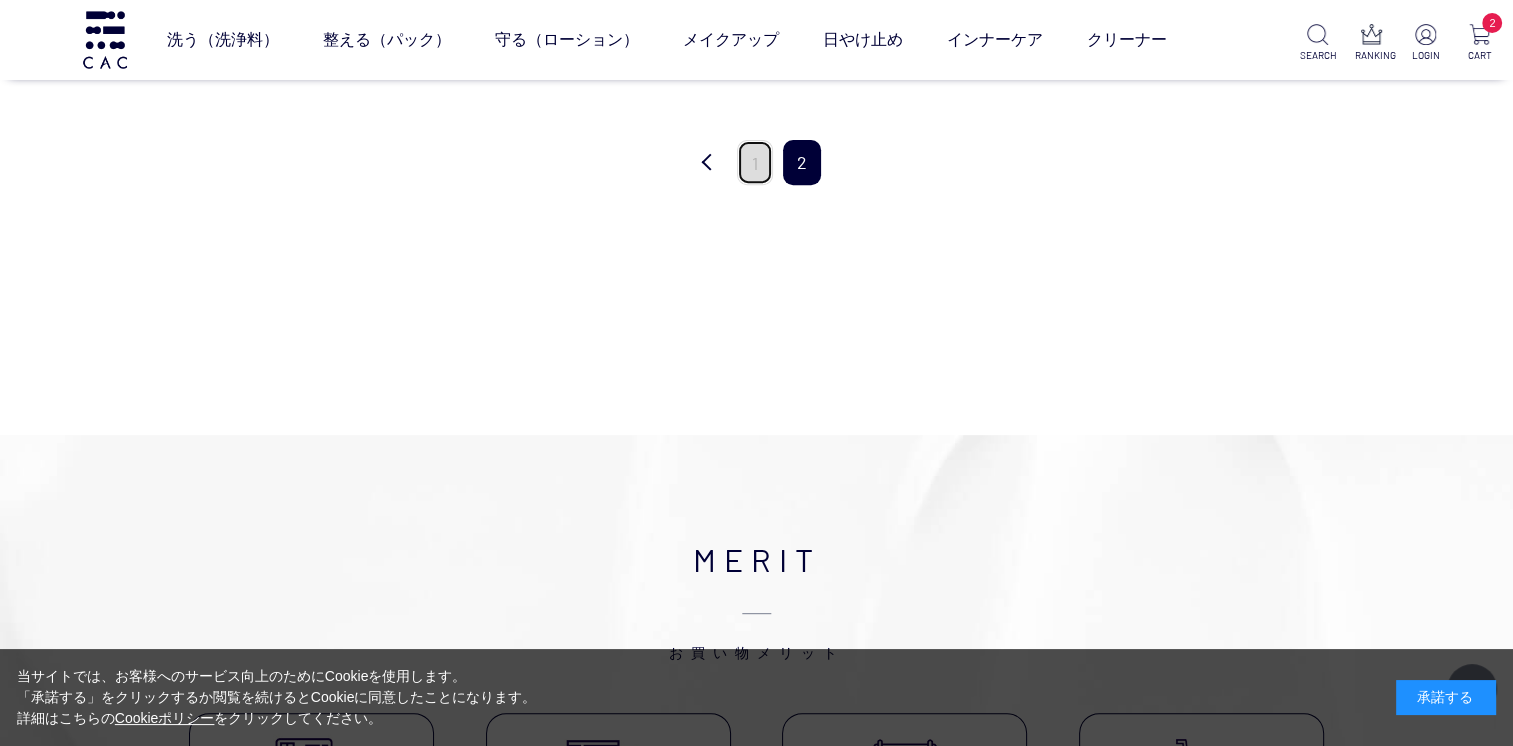 click on "1" at bounding box center [755, 162] 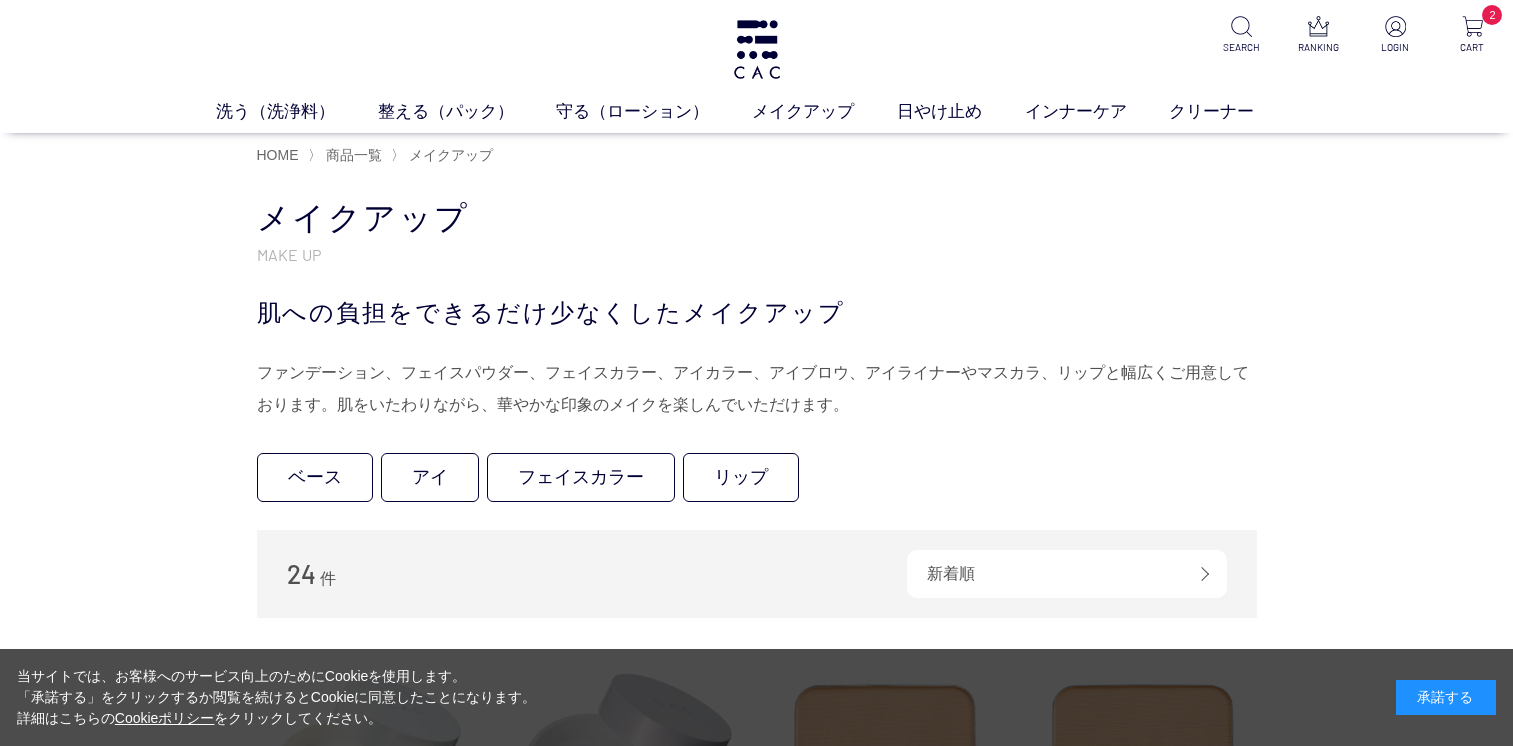 scroll, scrollTop: 0, scrollLeft: 0, axis: both 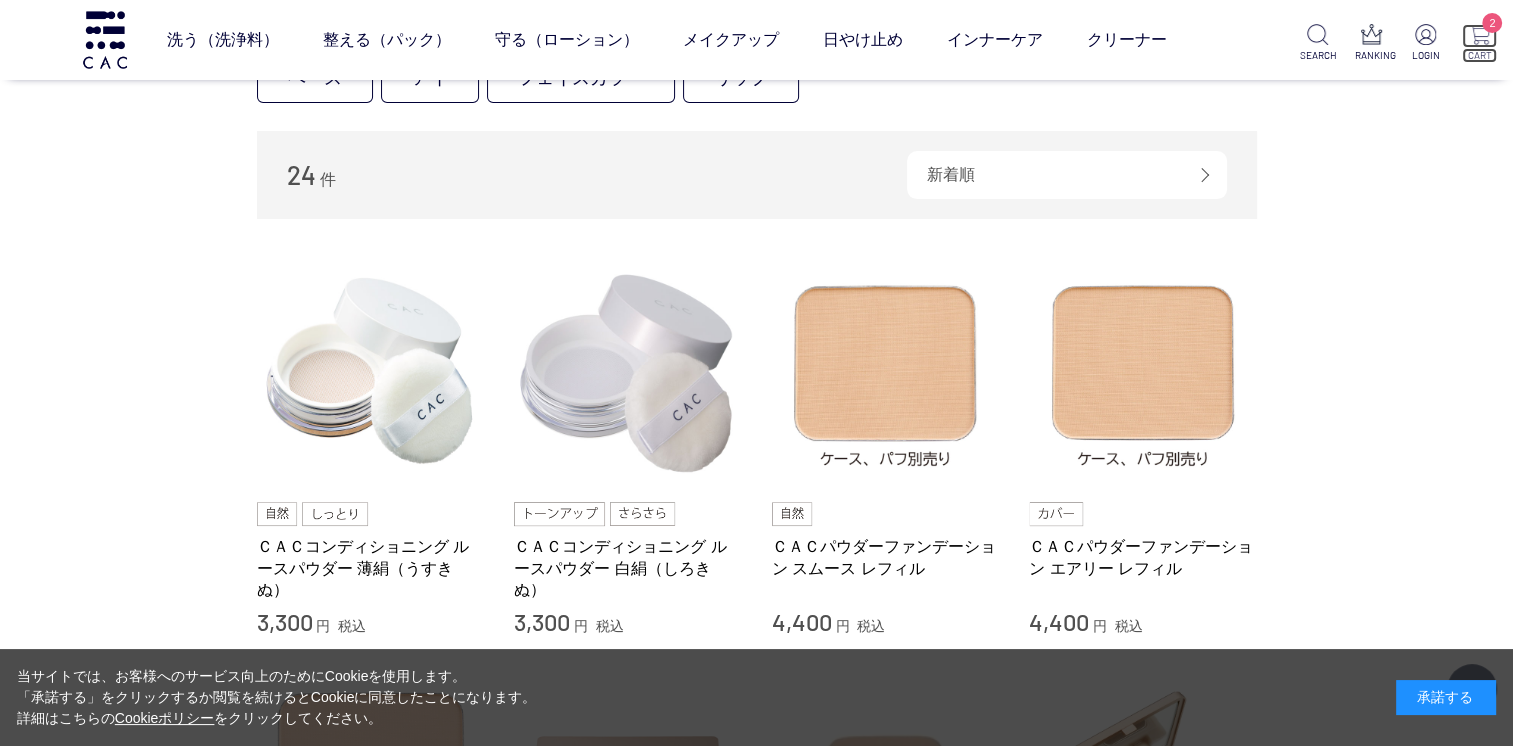 click at bounding box center (1479, 34) 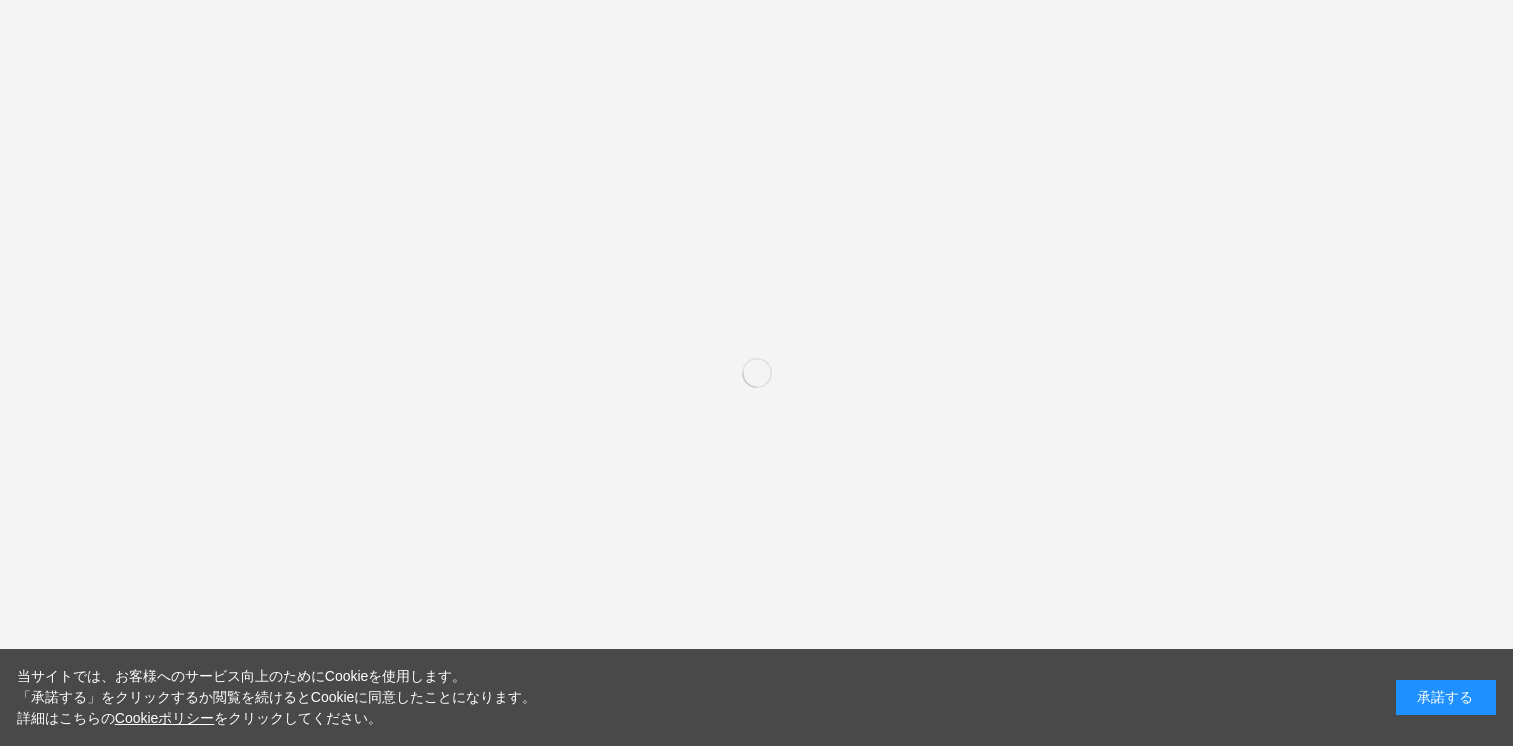 scroll, scrollTop: 0, scrollLeft: 0, axis: both 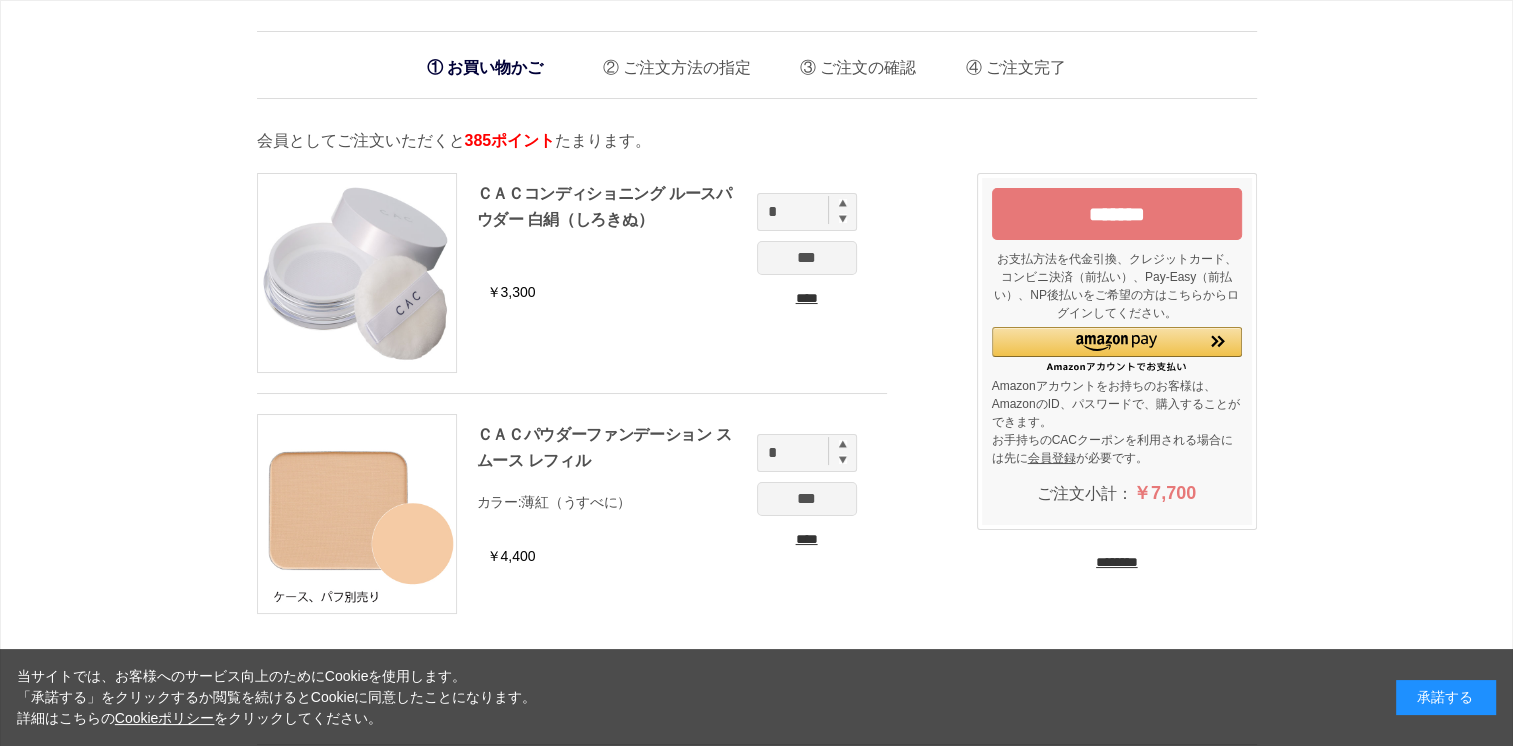 click on "*******" at bounding box center [1117, 214] 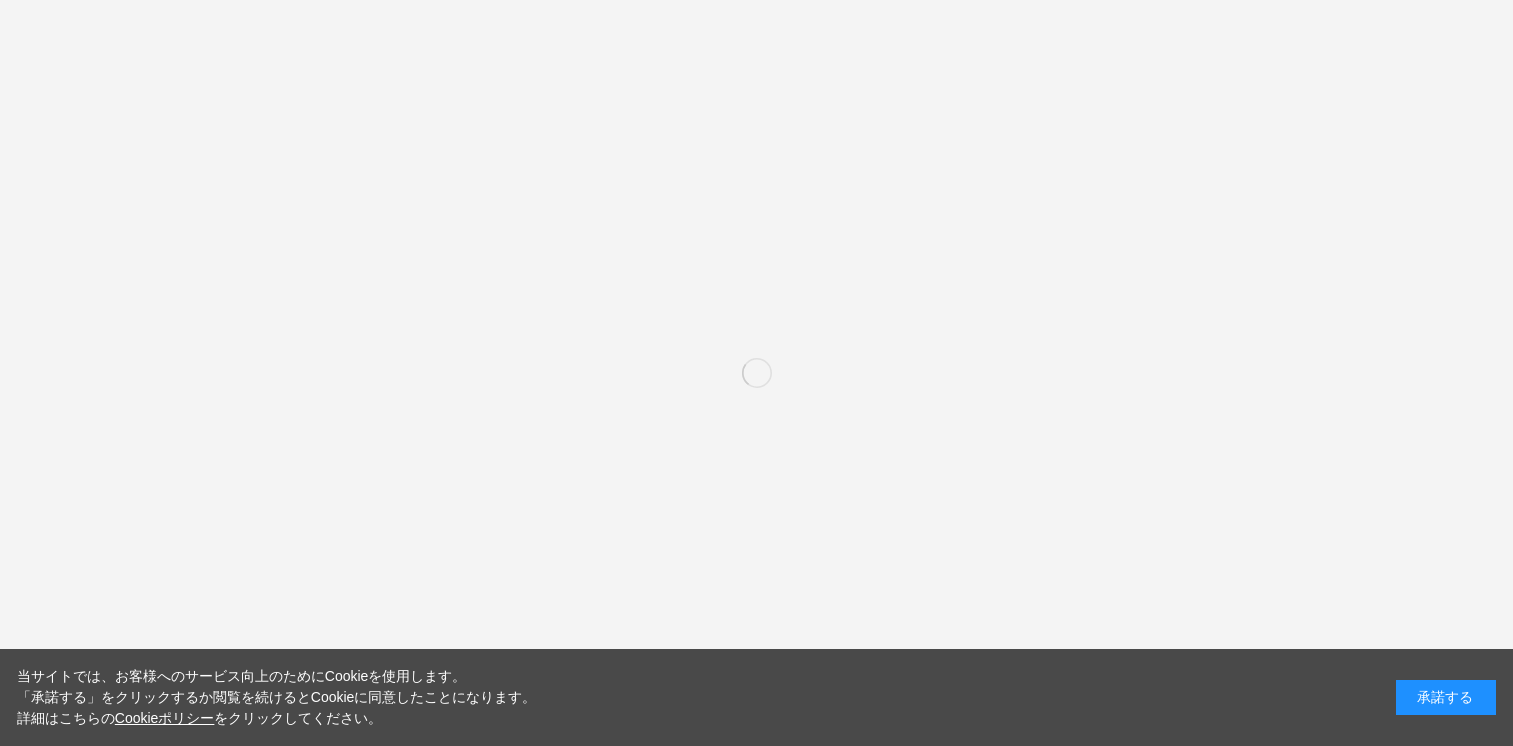scroll, scrollTop: 0, scrollLeft: 0, axis: both 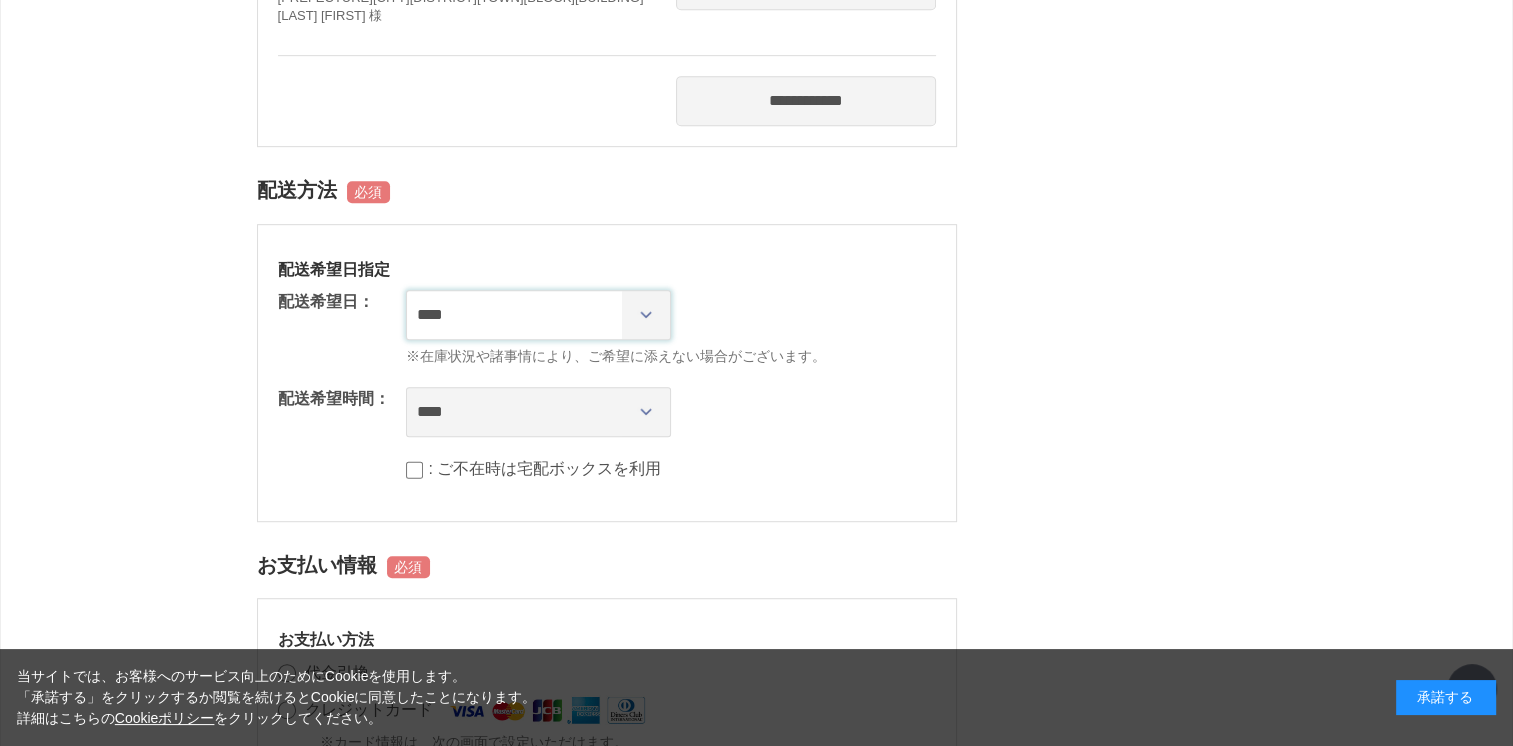 click on "**********" at bounding box center (538, 315) 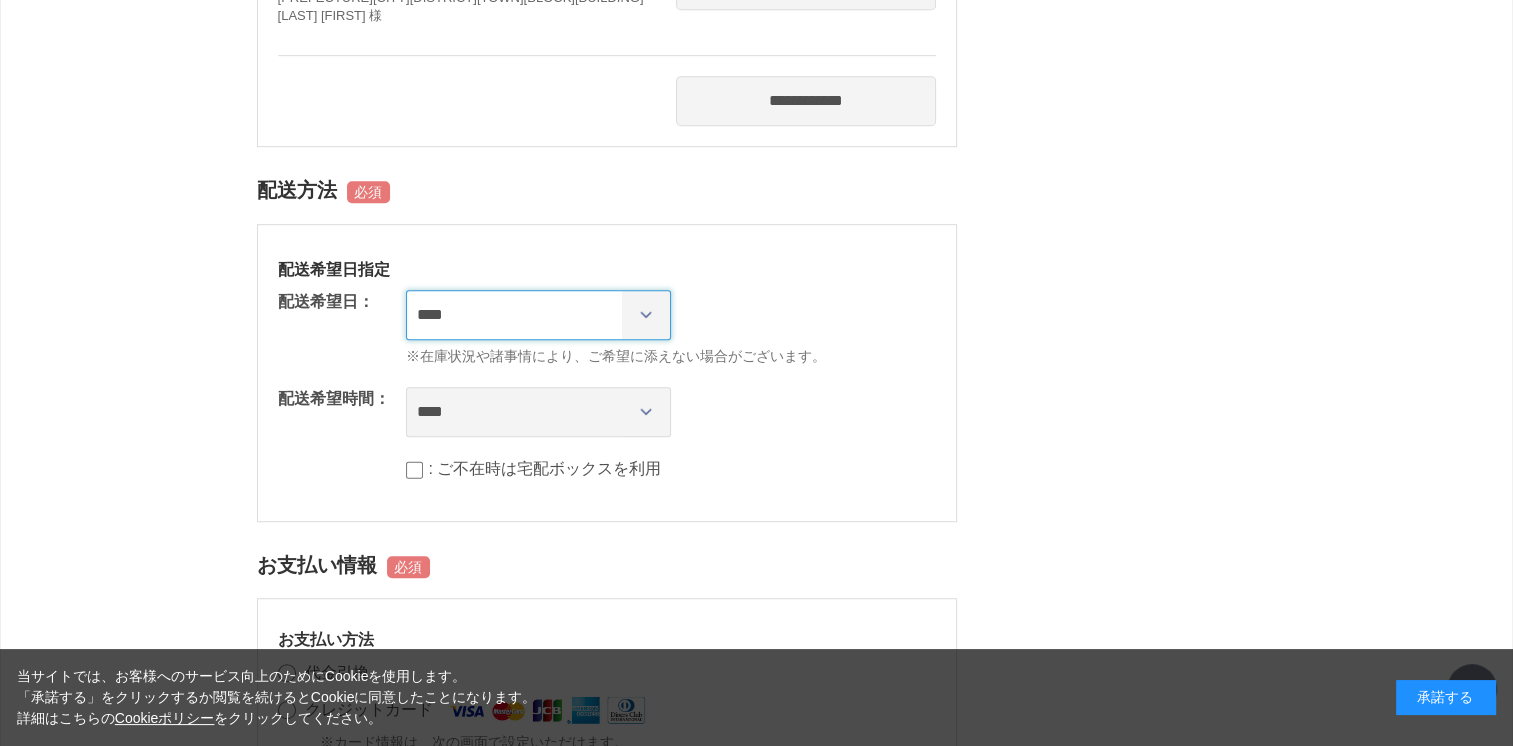 select on "********" 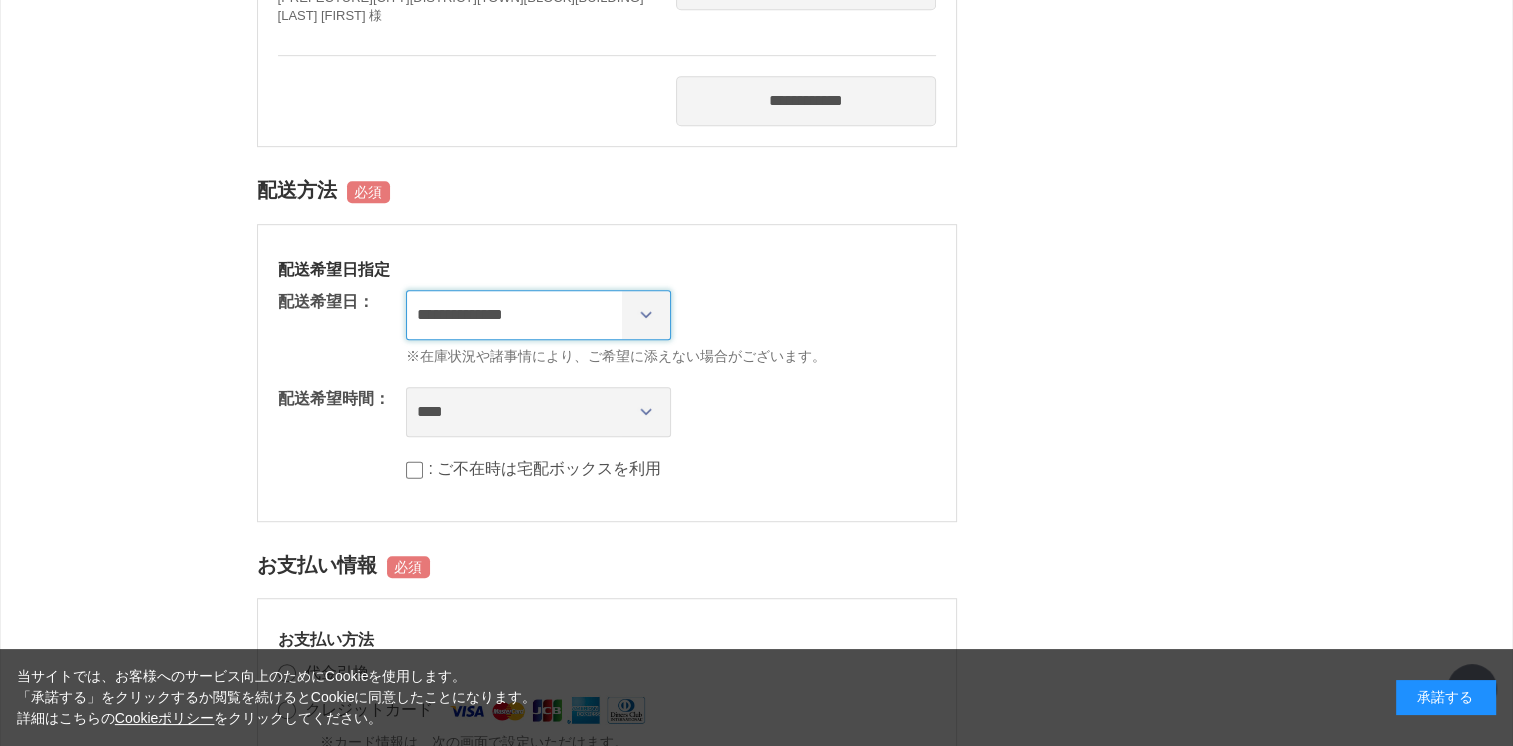 click on "**********" at bounding box center [538, 315] 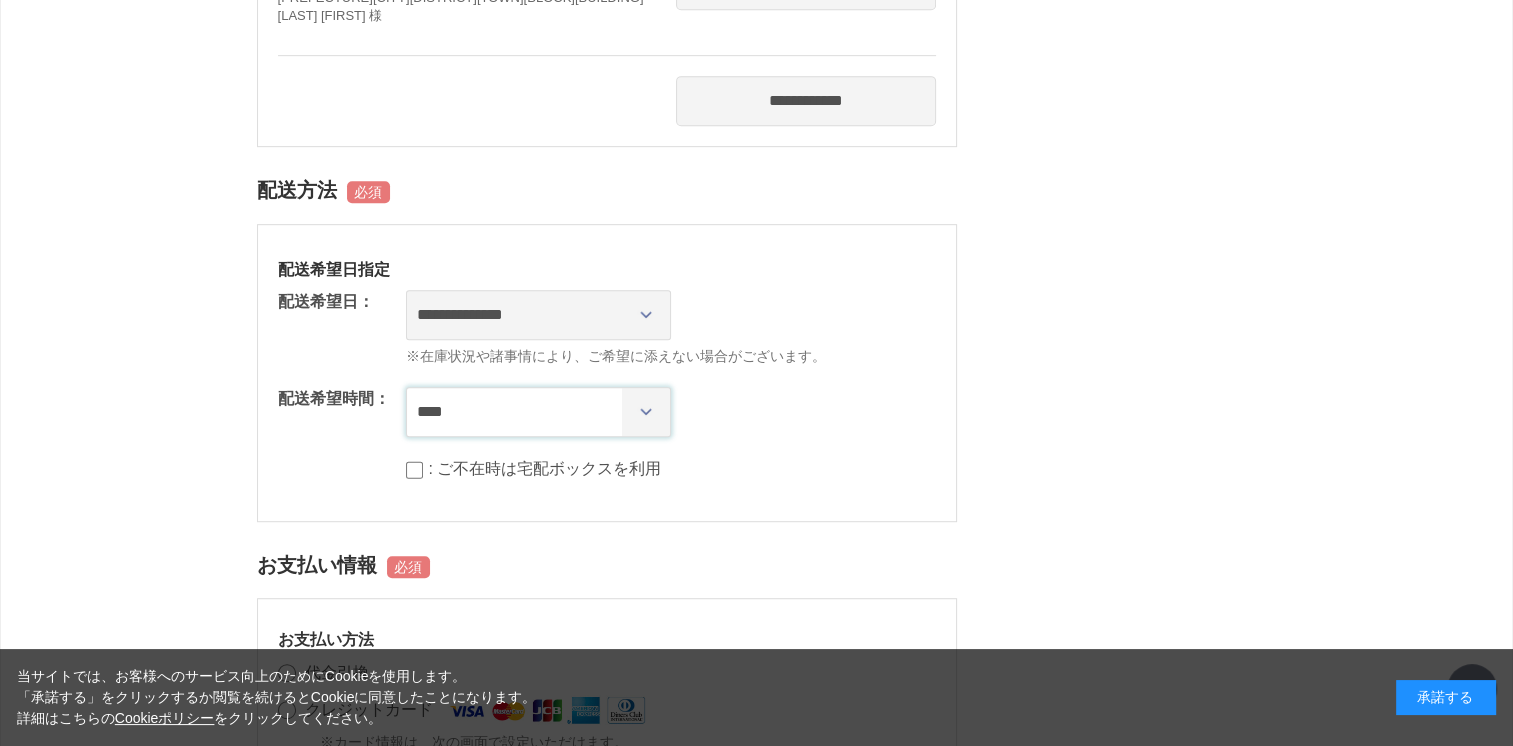 click on "**** *** ****** ****** ****** ******" at bounding box center [538, 412] 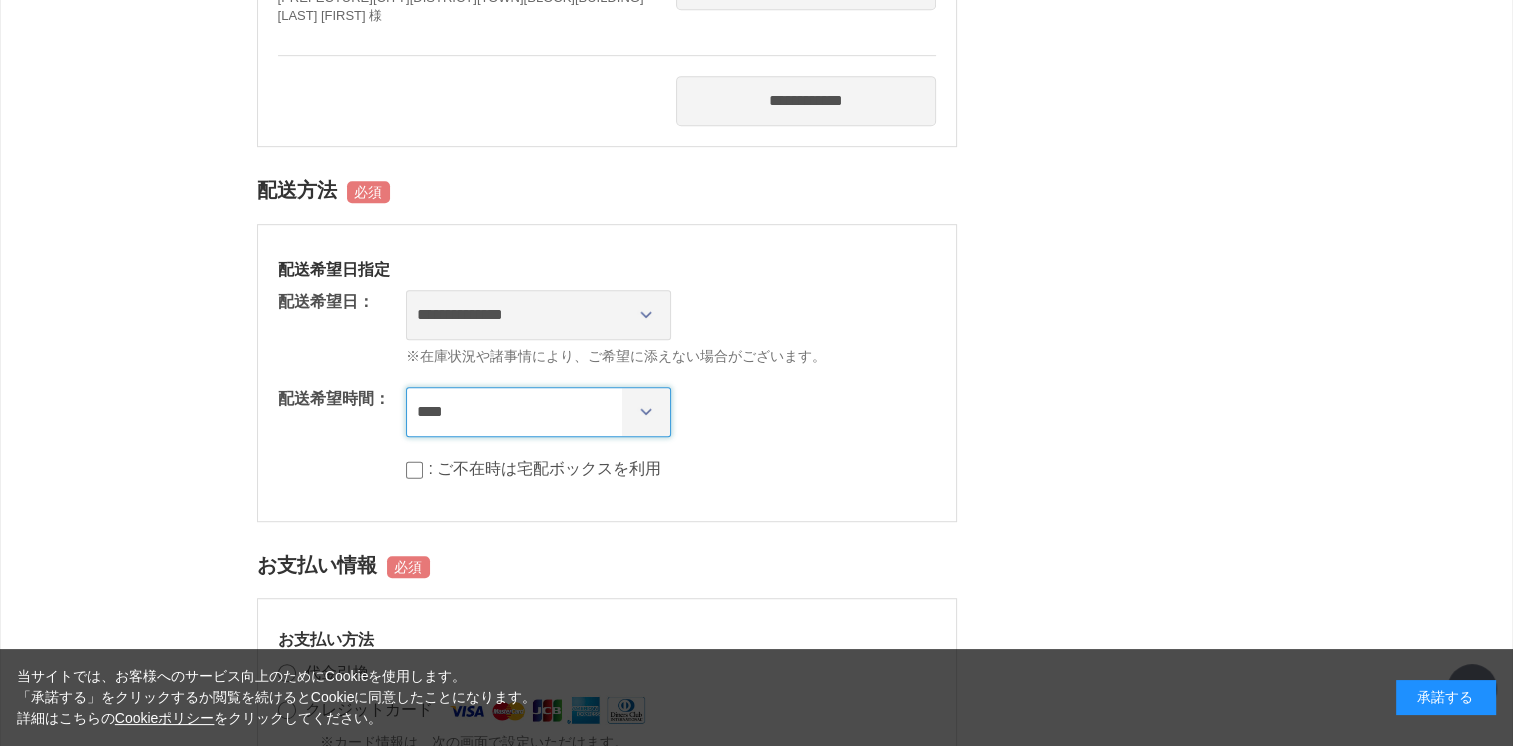 select on "**" 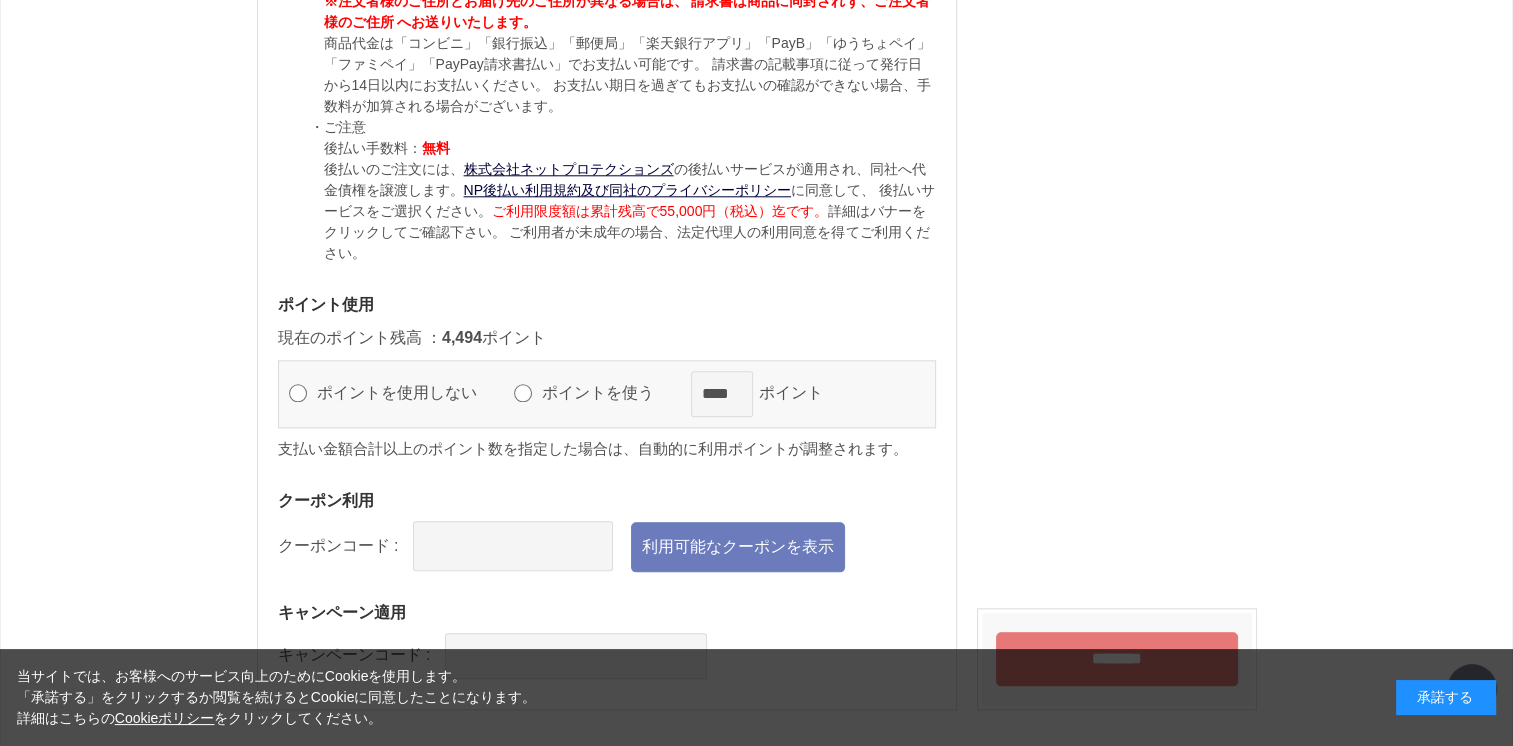 scroll, scrollTop: 2133, scrollLeft: 0, axis: vertical 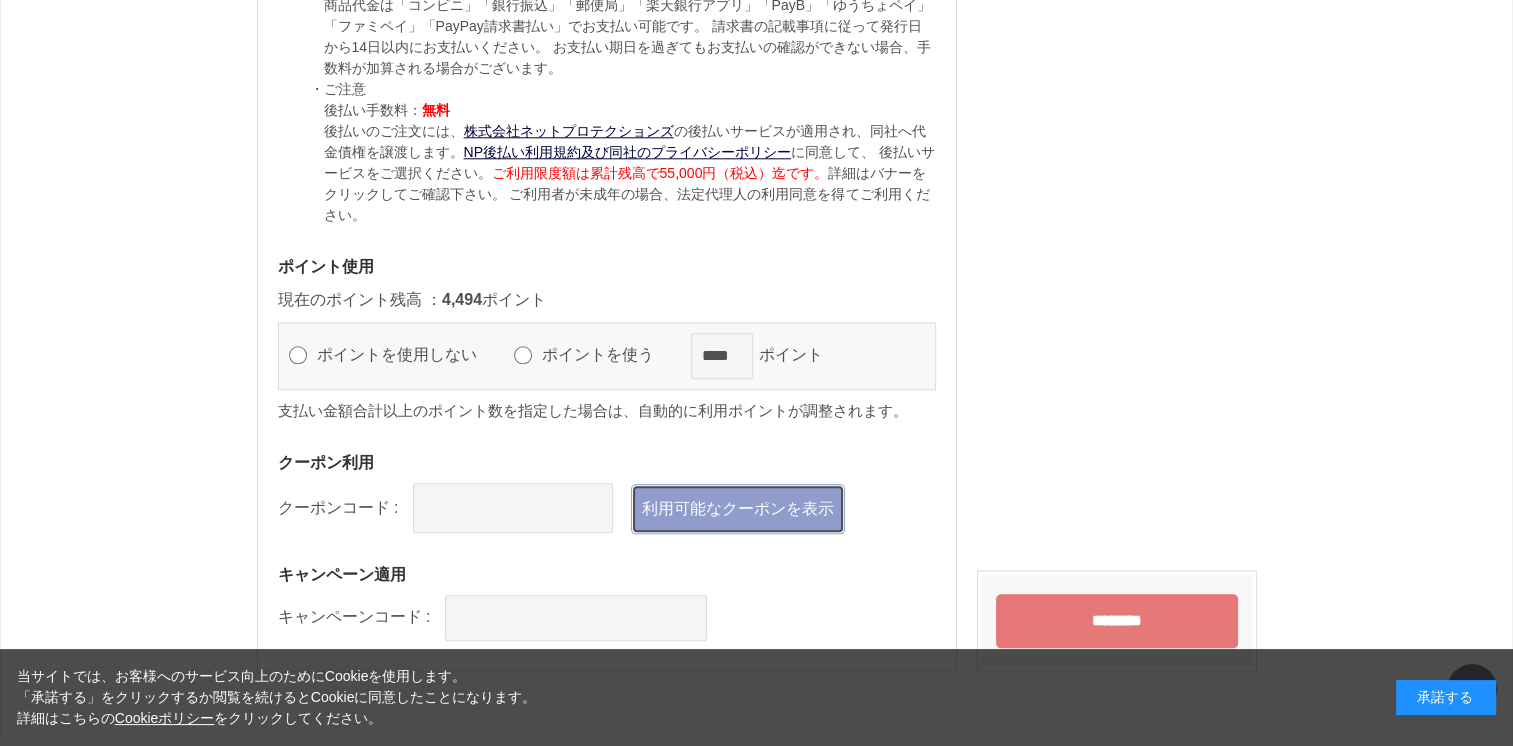 click on "利用可能なクーポンを表示" at bounding box center (738, 509) 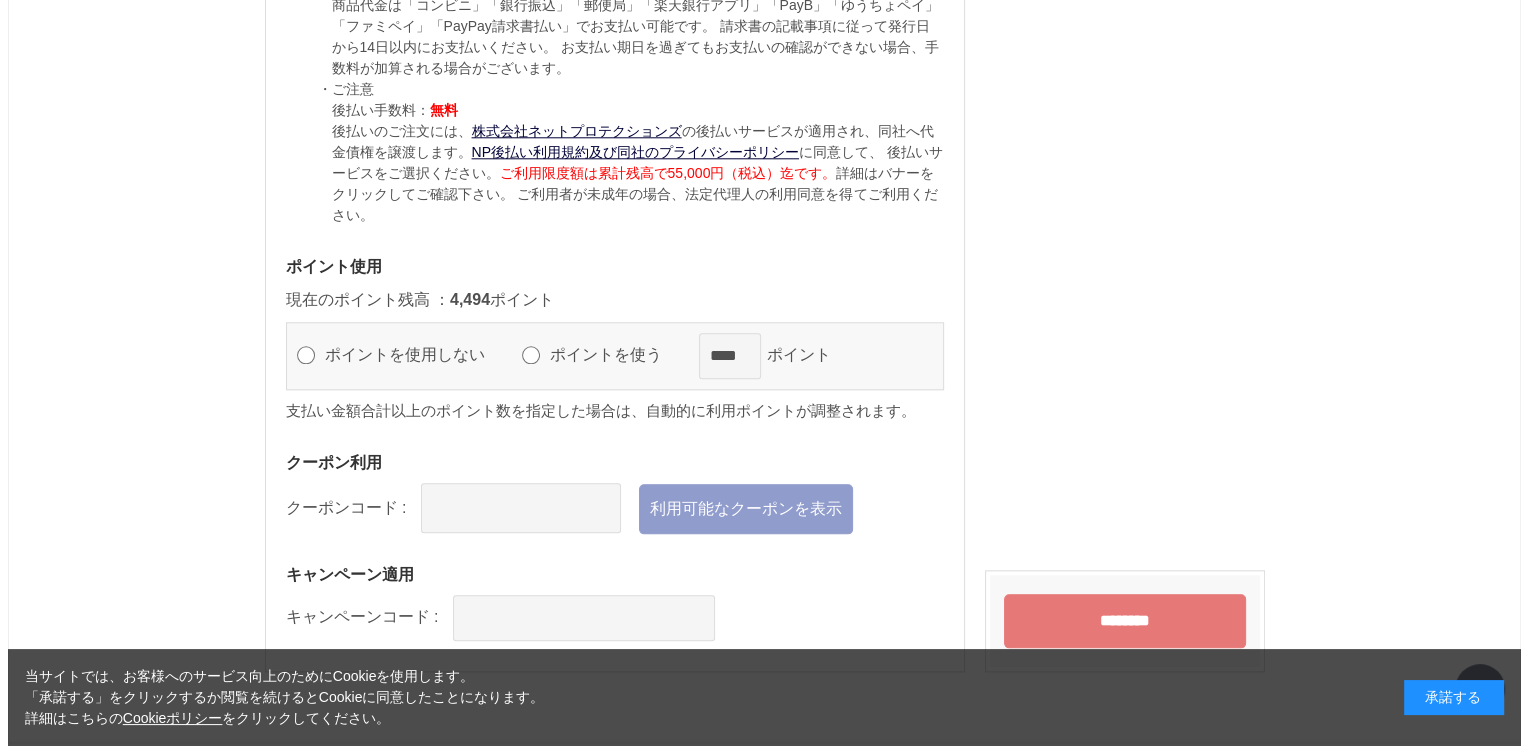 scroll, scrollTop: 0, scrollLeft: 0, axis: both 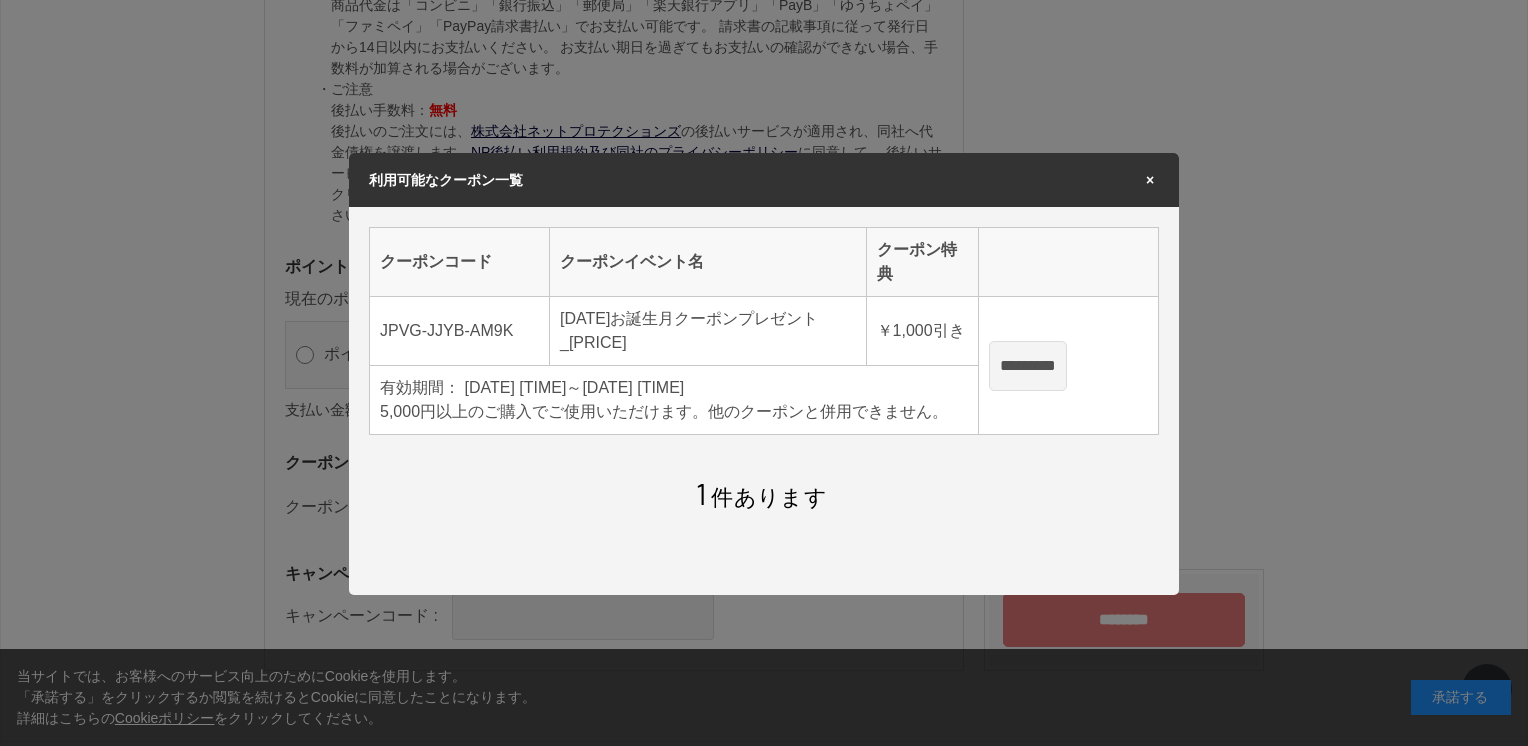 click on "*********" at bounding box center (1028, 366) 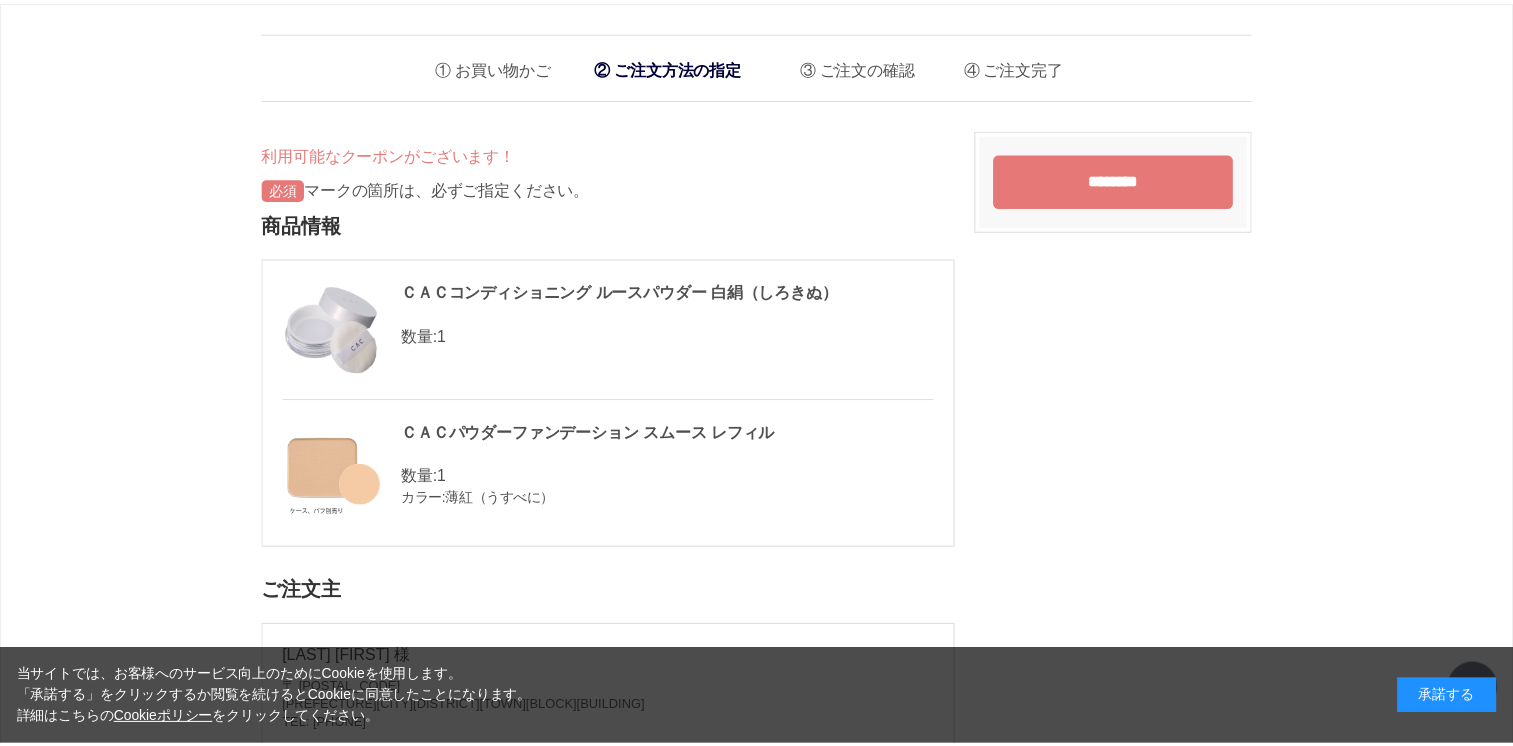 scroll, scrollTop: 2133, scrollLeft: 0, axis: vertical 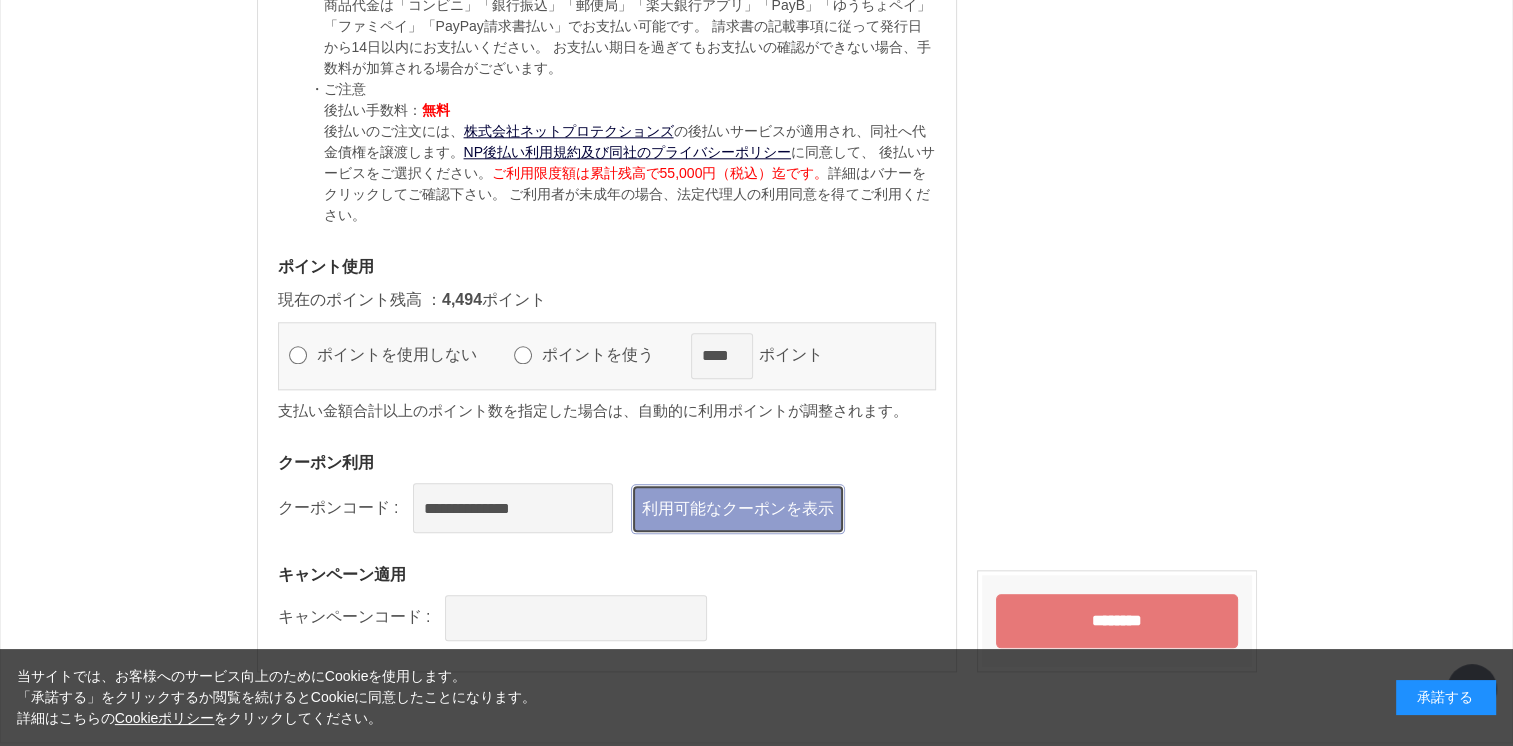click on "利用可能なクーポンを表示" at bounding box center [738, 509] 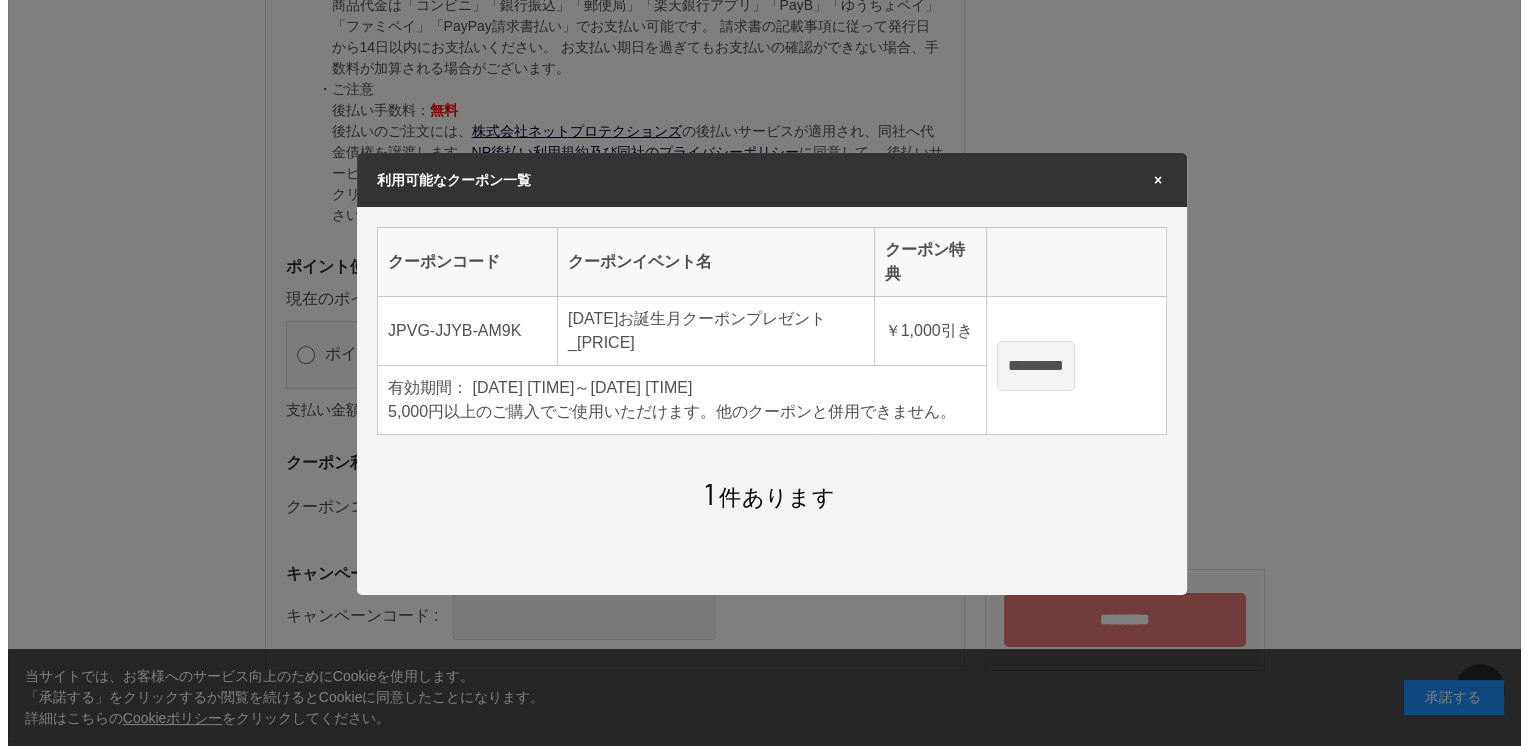 scroll, scrollTop: 0, scrollLeft: 0, axis: both 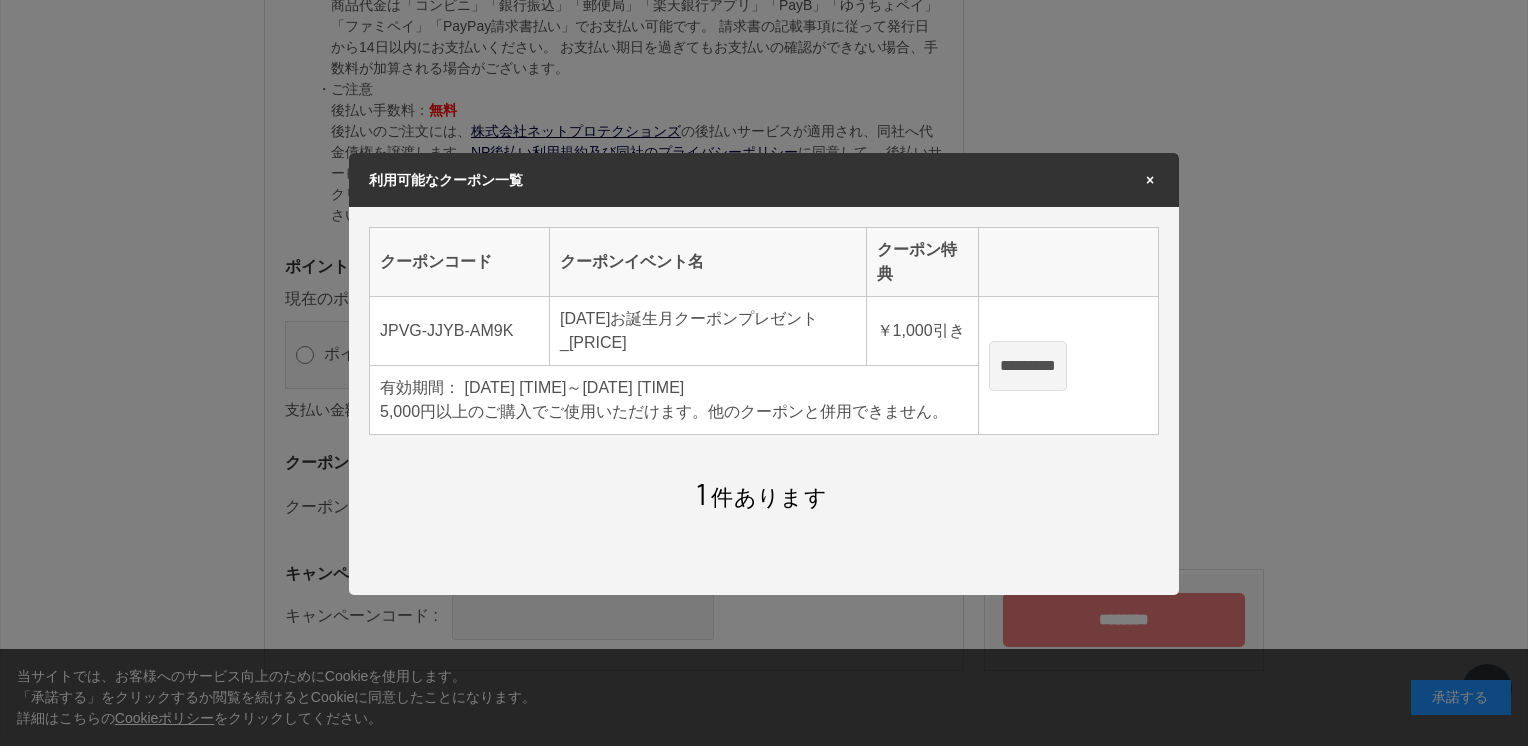 click on "*********" at bounding box center [1028, 366] 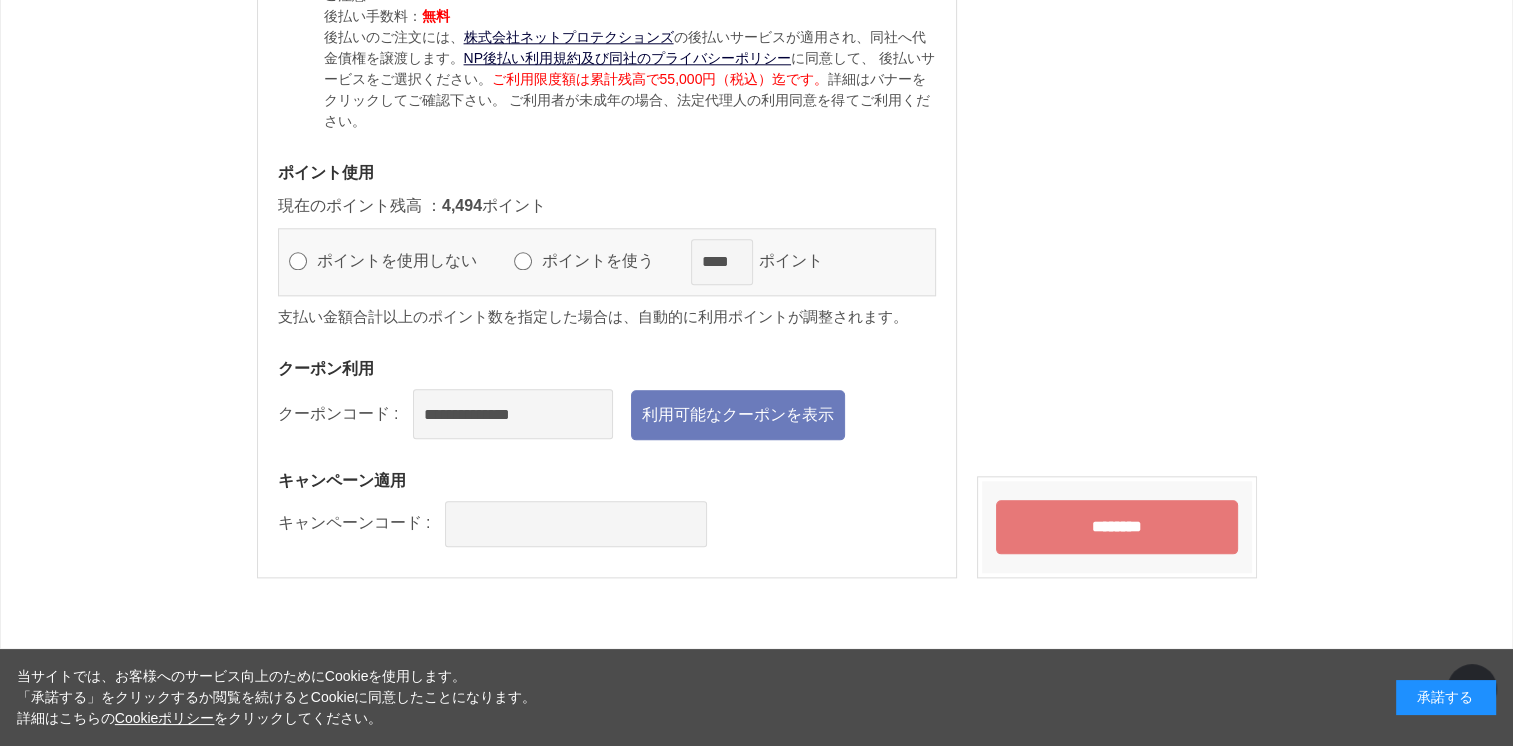 scroll, scrollTop: 2318, scrollLeft: 0, axis: vertical 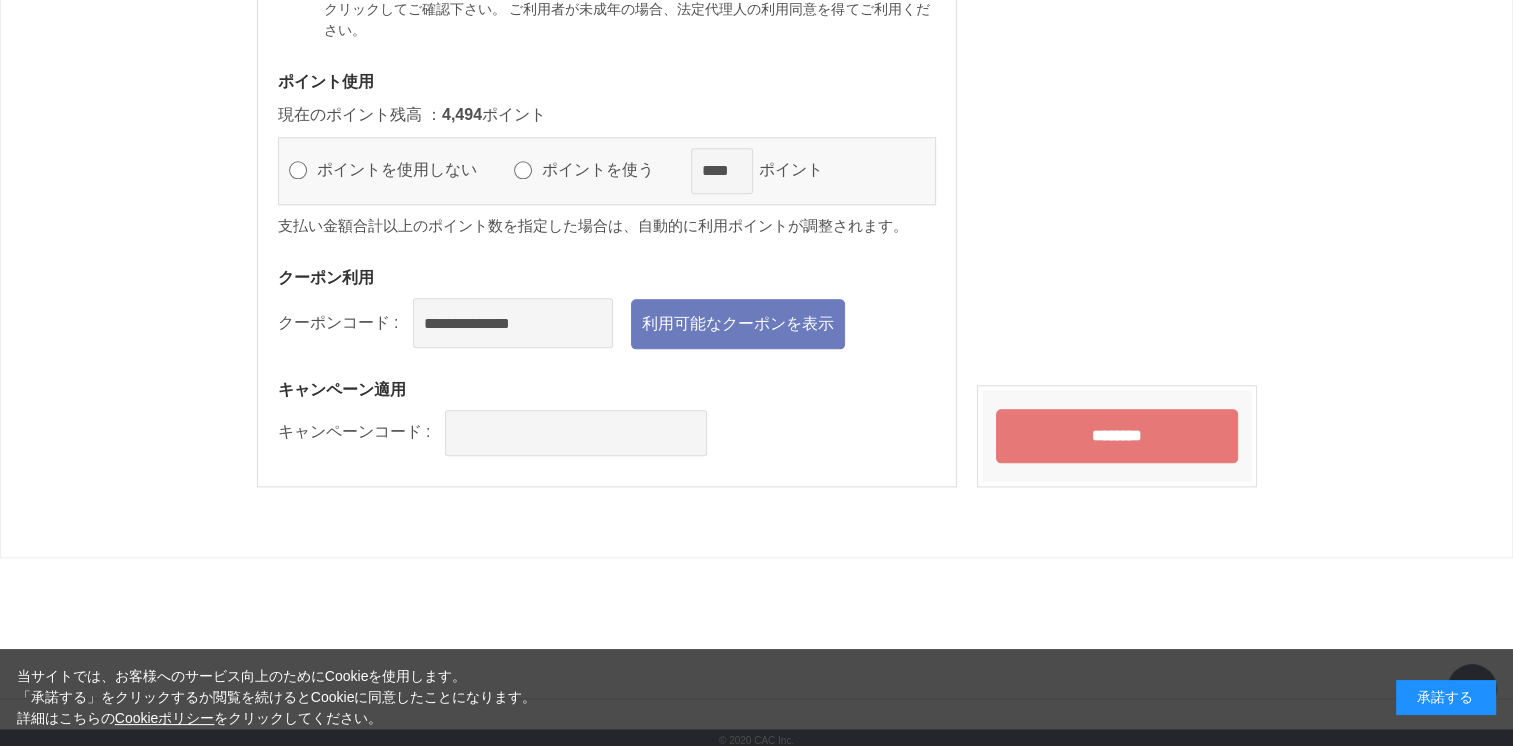 click on "********" at bounding box center [1117, 436] 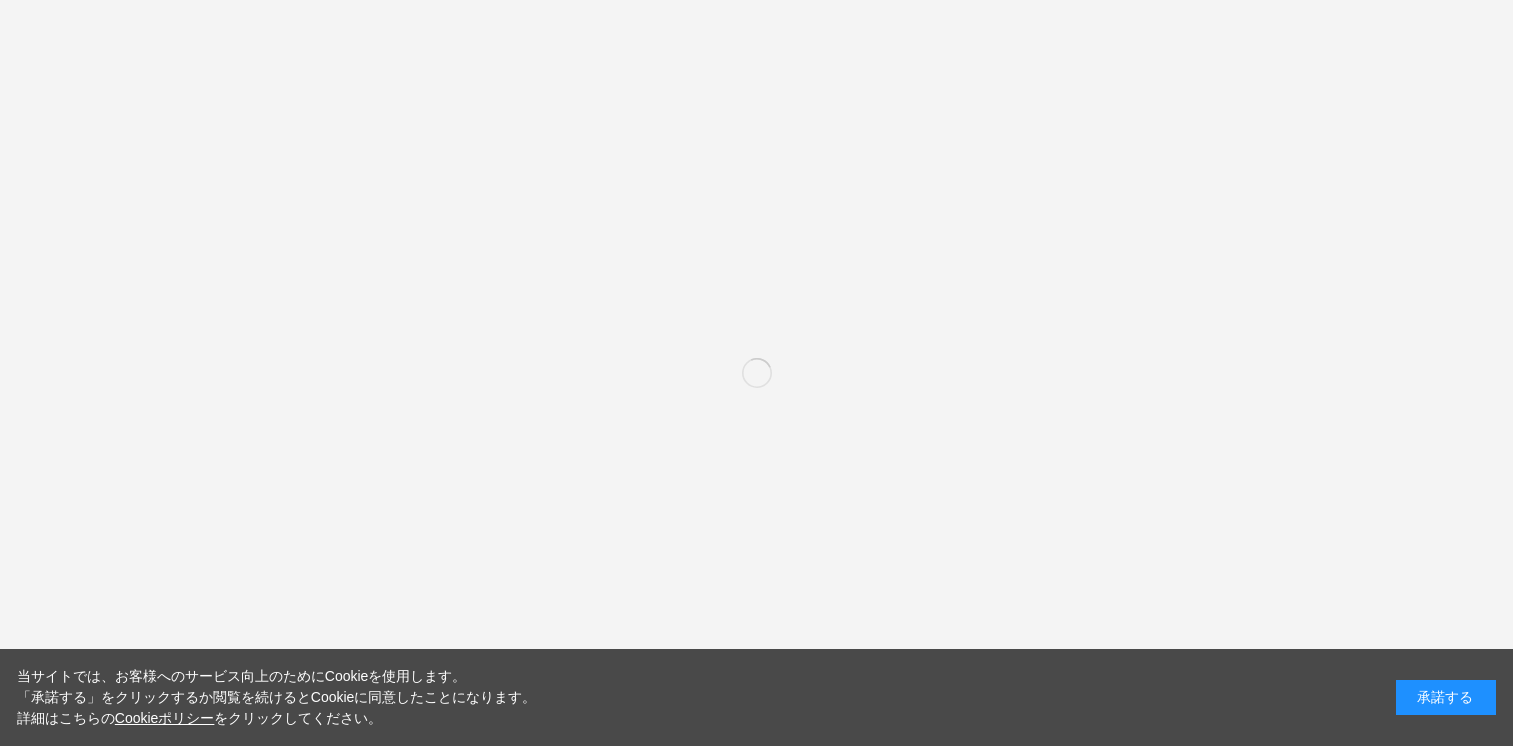 scroll, scrollTop: 0, scrollLeft: 0, axis: both 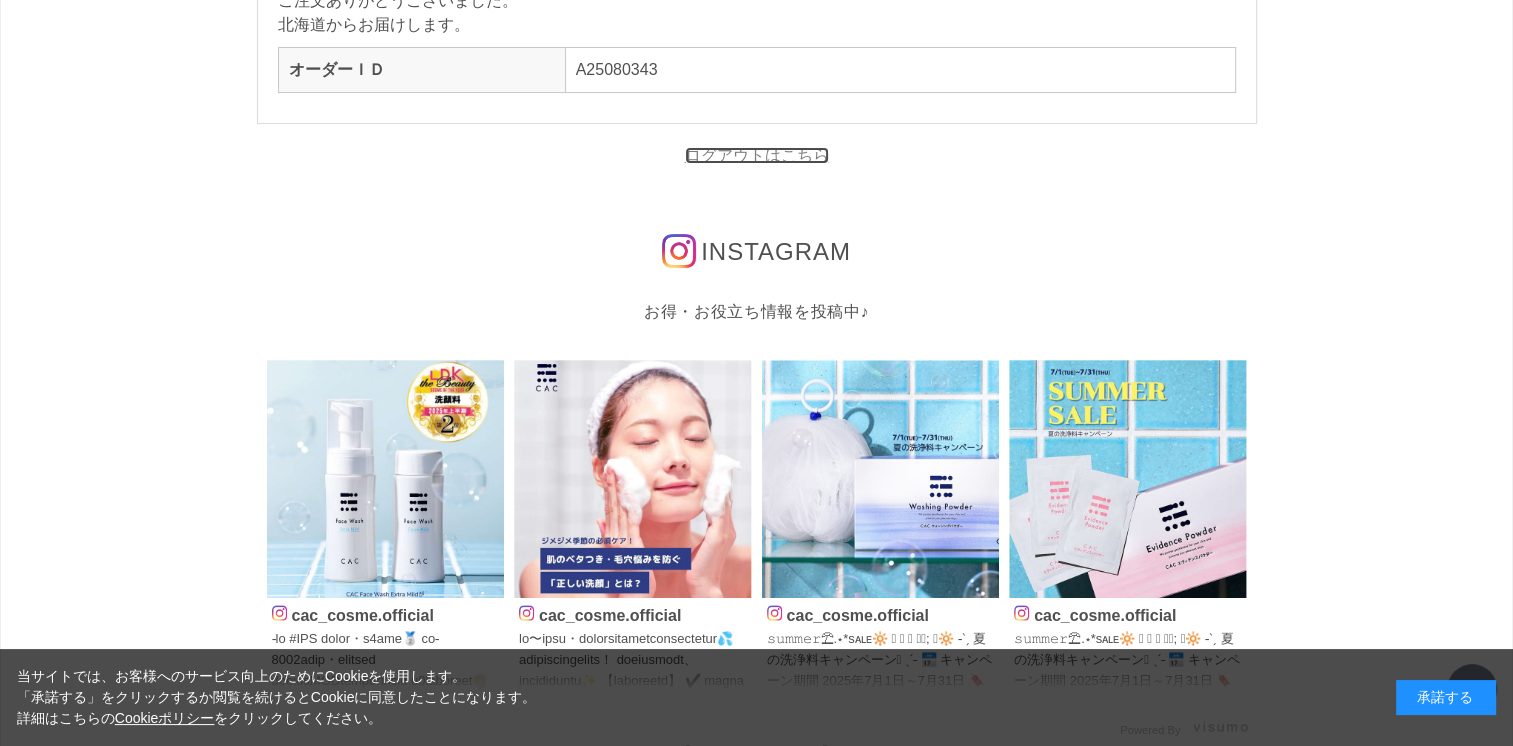 click on "ログアウトはこちら" at bounding box center [757, 155] 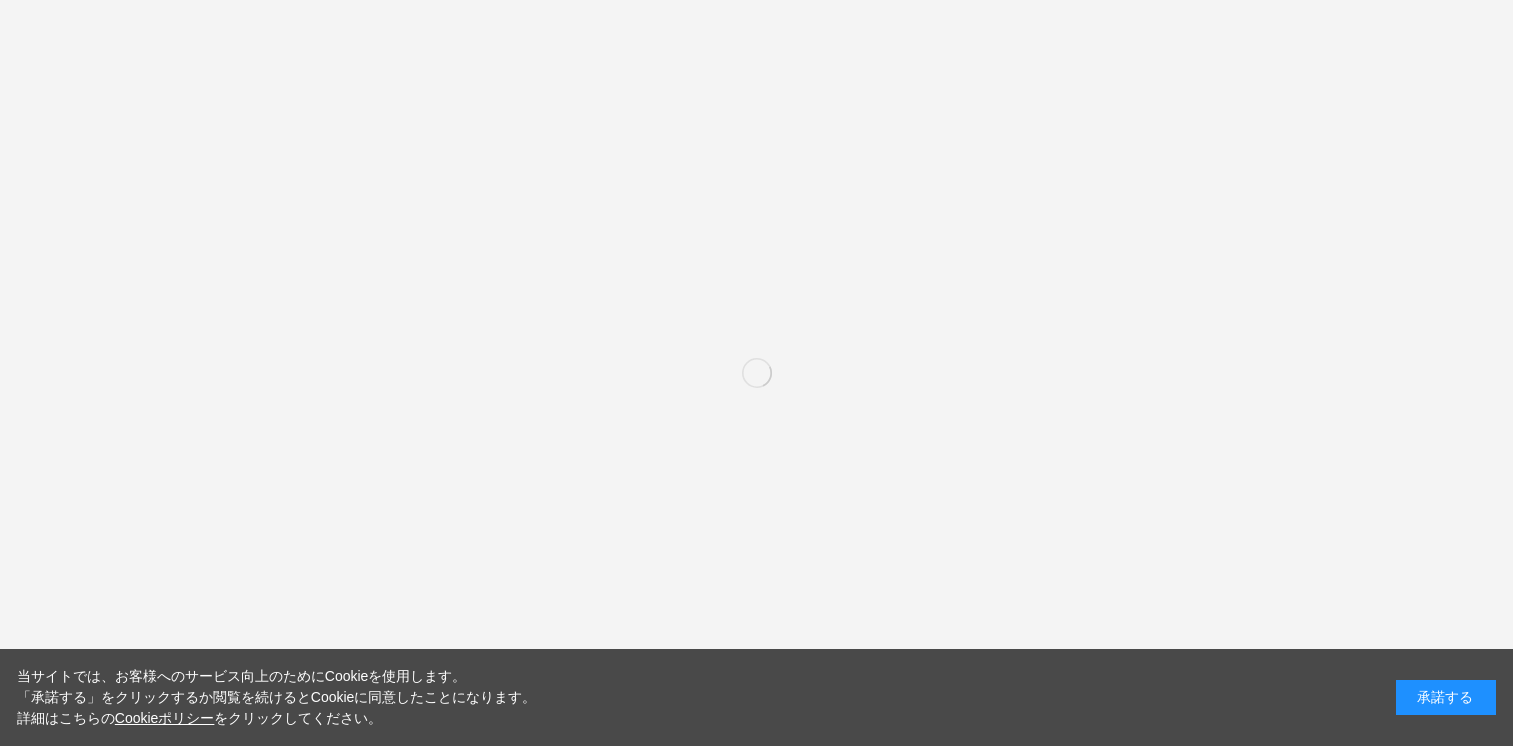 scroll, scrollTop: 0, scrollLeft: 0, axis: both 